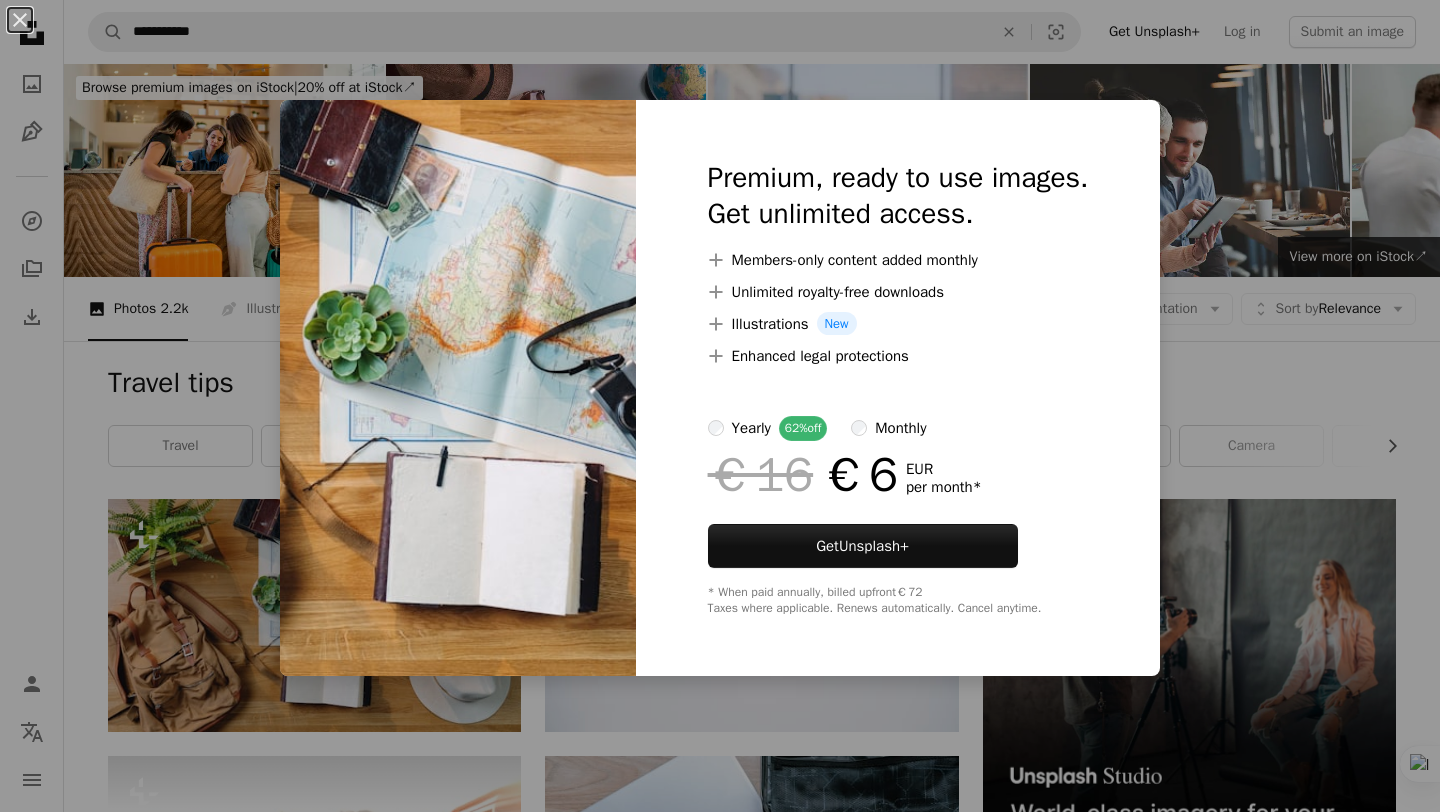 scroll, scrollTop: 345, scrollLeft: 0, axis: vertical 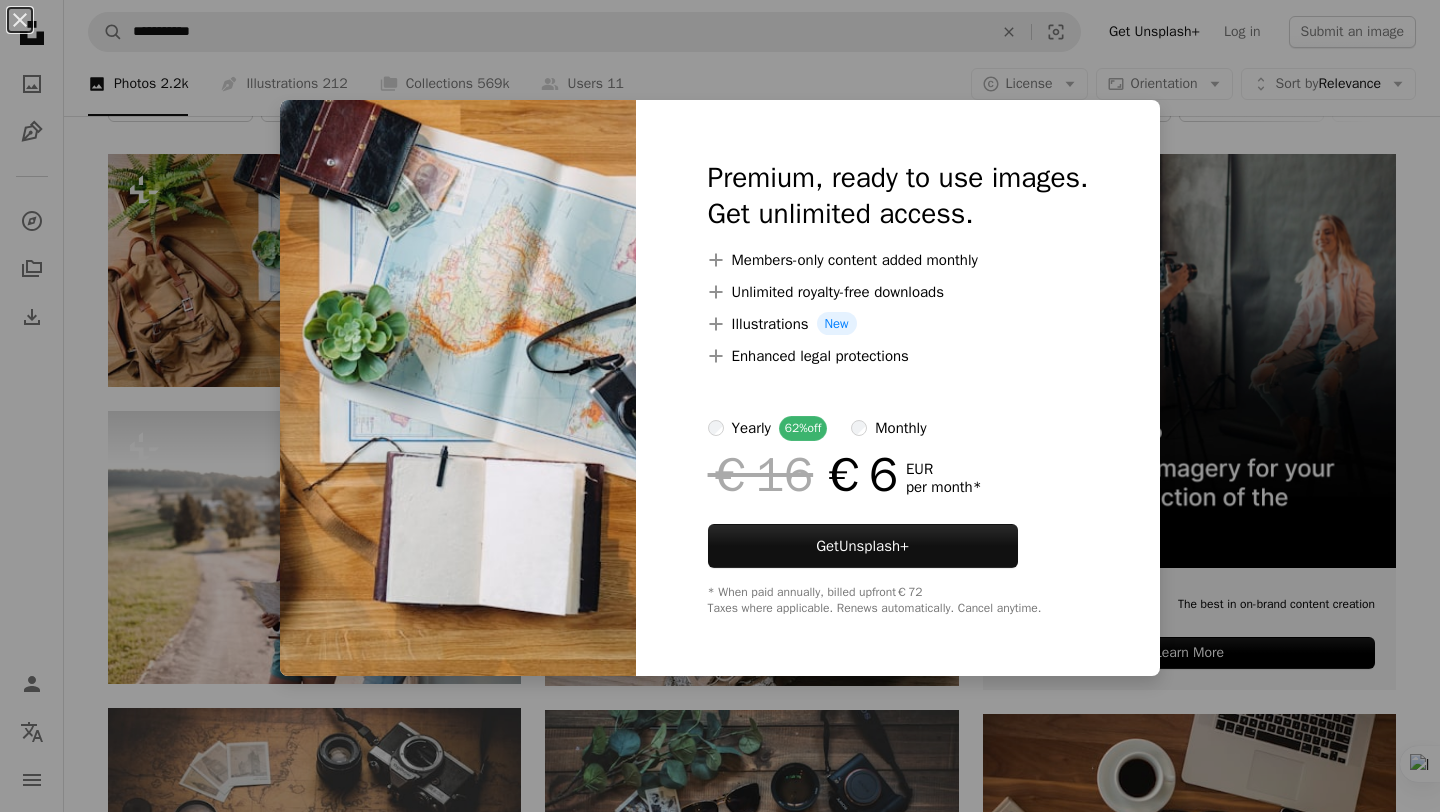 click on "An X shape Premium, ready to use images. Get unlimited access. A plus sign Members-only content added monthly A plus sign Unlimited royalty-free downloads A plus sign Illustrations  New A plus sign Enhanced legal protections yearly 62%  off monthly €16   €6 EUR per month * Get  Unsplash+ * When paid annually, billed upfront  €72 Taxes where applicable. Renews automatically. Cancel anytime." at bounding box center (720, 406) 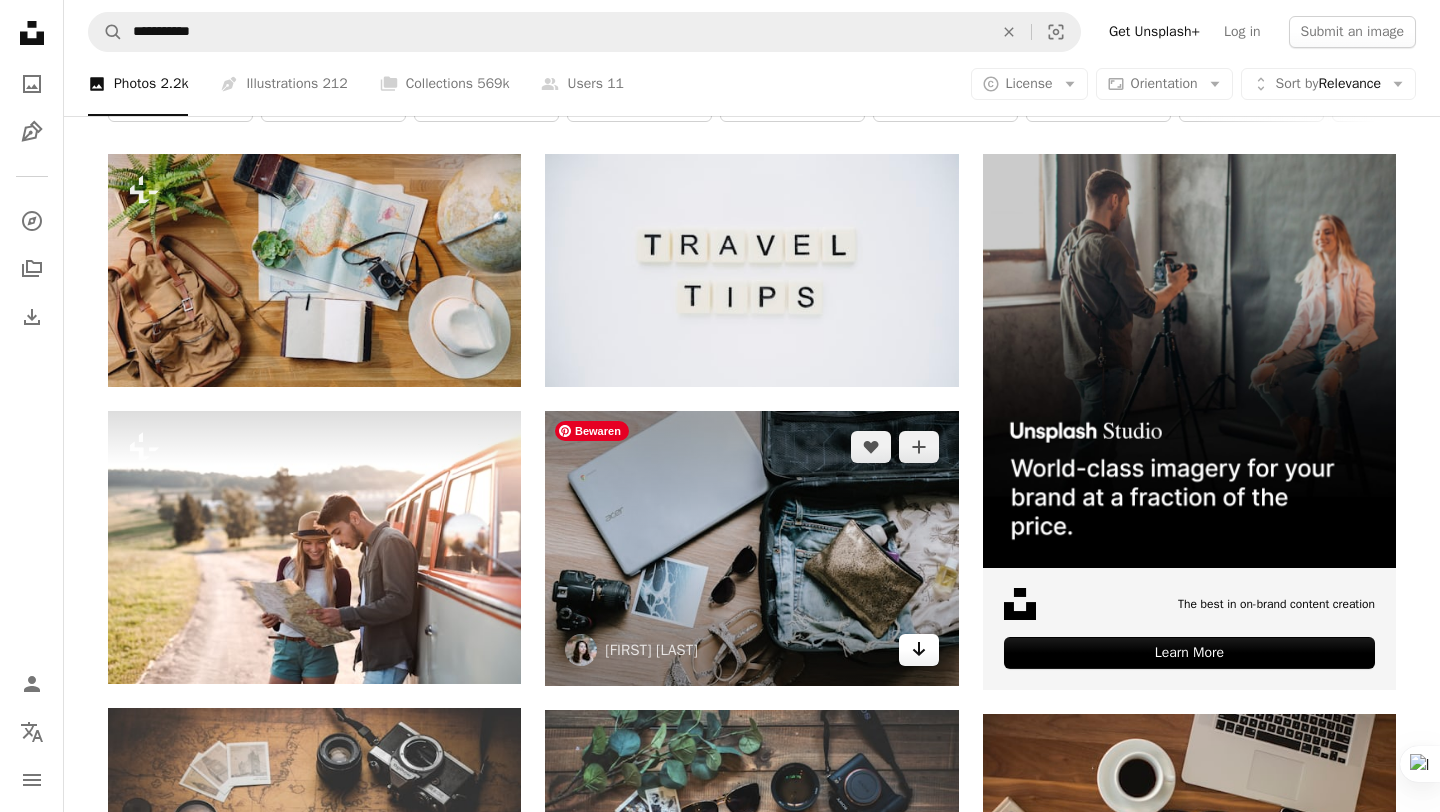 click on "Arrow pointing down" 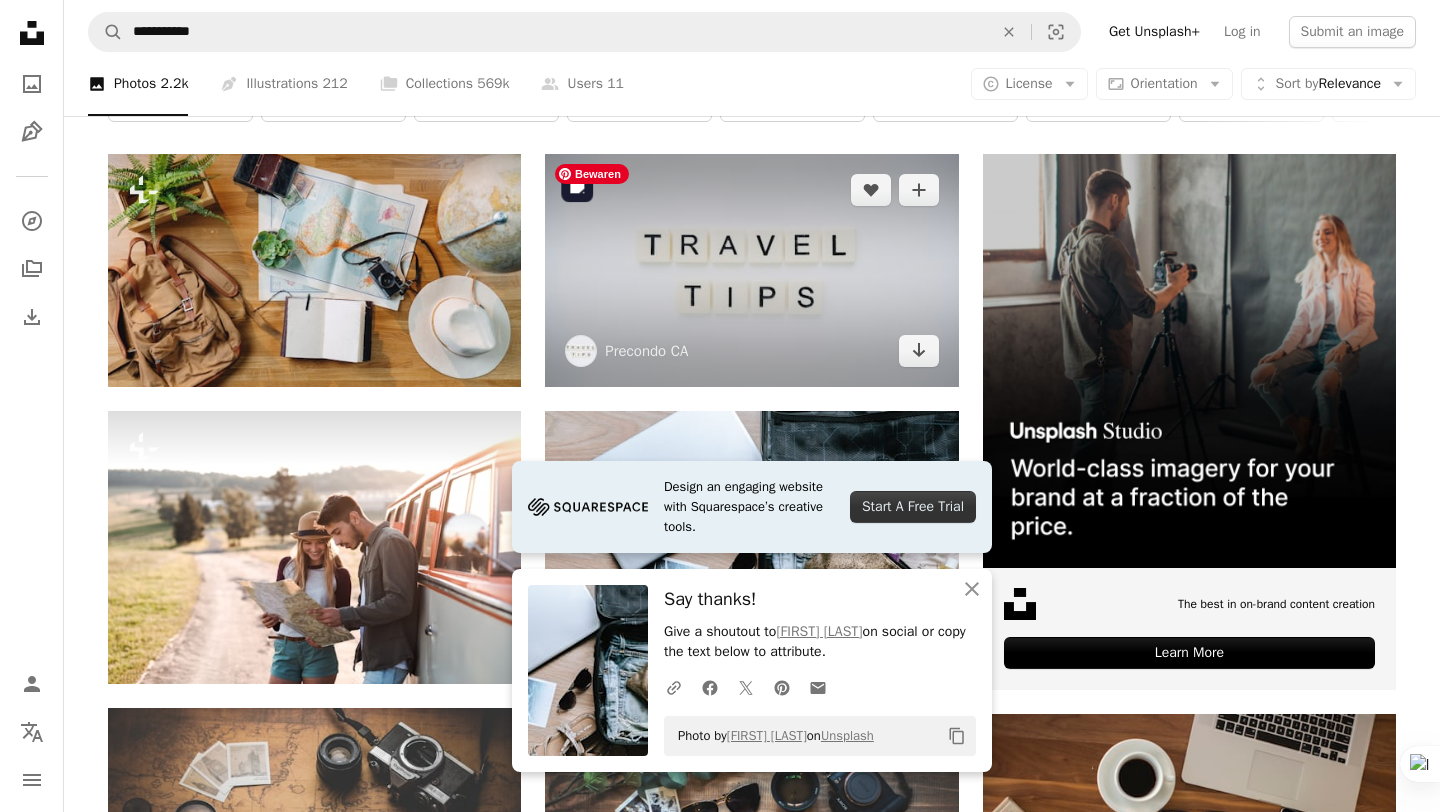 click at bounding box center [751, 270] 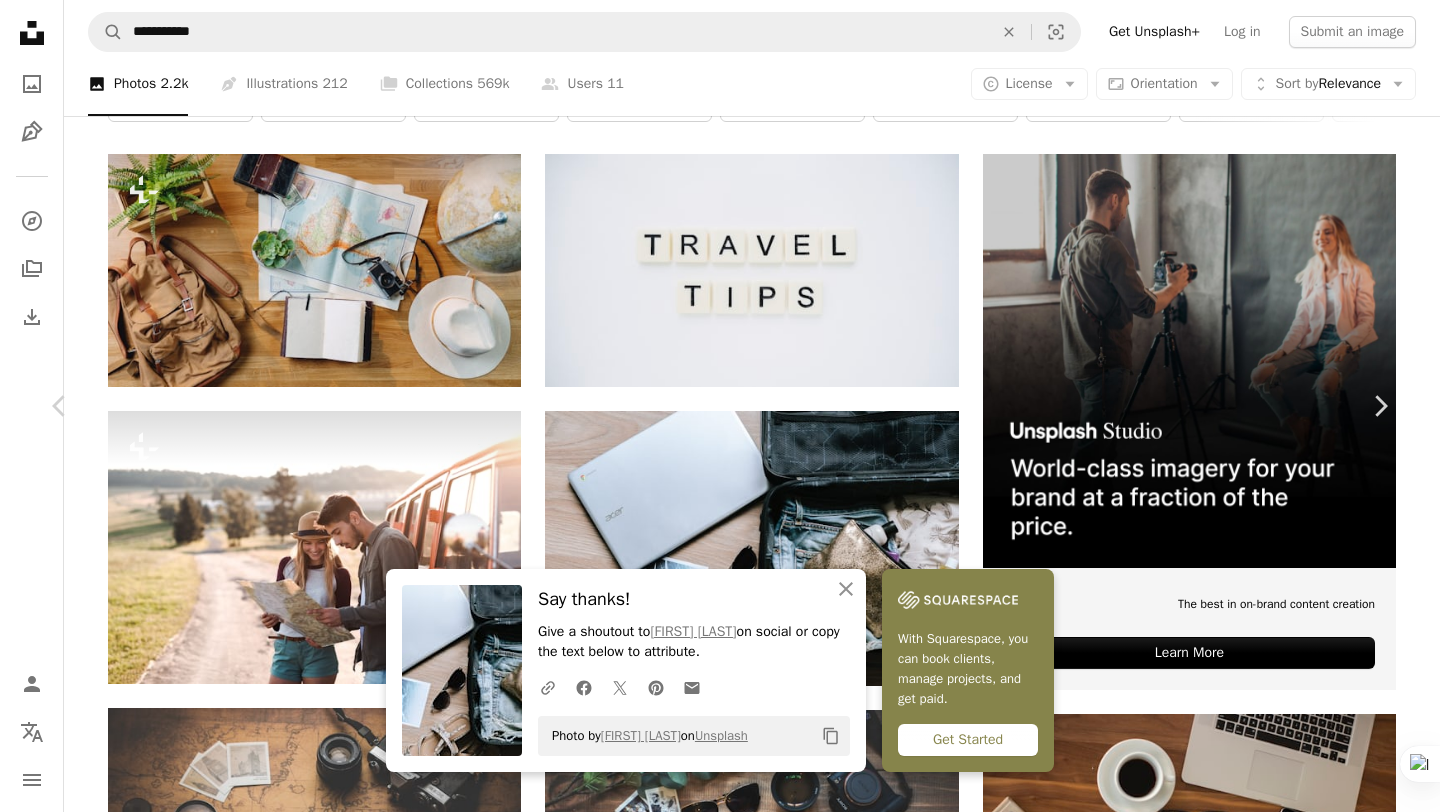 click on "An X shape Chevron left Chevron right An X shape Close Say thanks! Give a shoutout to [PERSON] on social or copy the text below to attribute. A URL sharing icon (chains) Facebook icon X (formerly Twitter) icon Pinterest icon An envelope Photo by [PERSON] on Unsplash
Copy content With Squarespace, you can book clients, manage projects, and get paid. Get Started Precondo CA precondo A heart A plus sign Download free Chevron down Zoom in Views 1,608,651 Downloads 12,256 A forward-right arrow Share Info icon Info More Actions Travel tips Calendar outlined Published on May 27, 2019 Camera OLYMPUS CORPORATION, E-M10 Mark III Safety Free to use under the Unsplash License travel traveller travel blog travel tips grey white text word symbol number alphabet Backgrounds Browse premium related images on iStock  |  Save 20% with code UNSPLASH20 View more on iStock  ↗ Related images A heart A plus sign Ling App Arrow pointing down A heart A plus sign Road Ahead Arrow pointing down A heart For" at bounding box center [720, 4272] 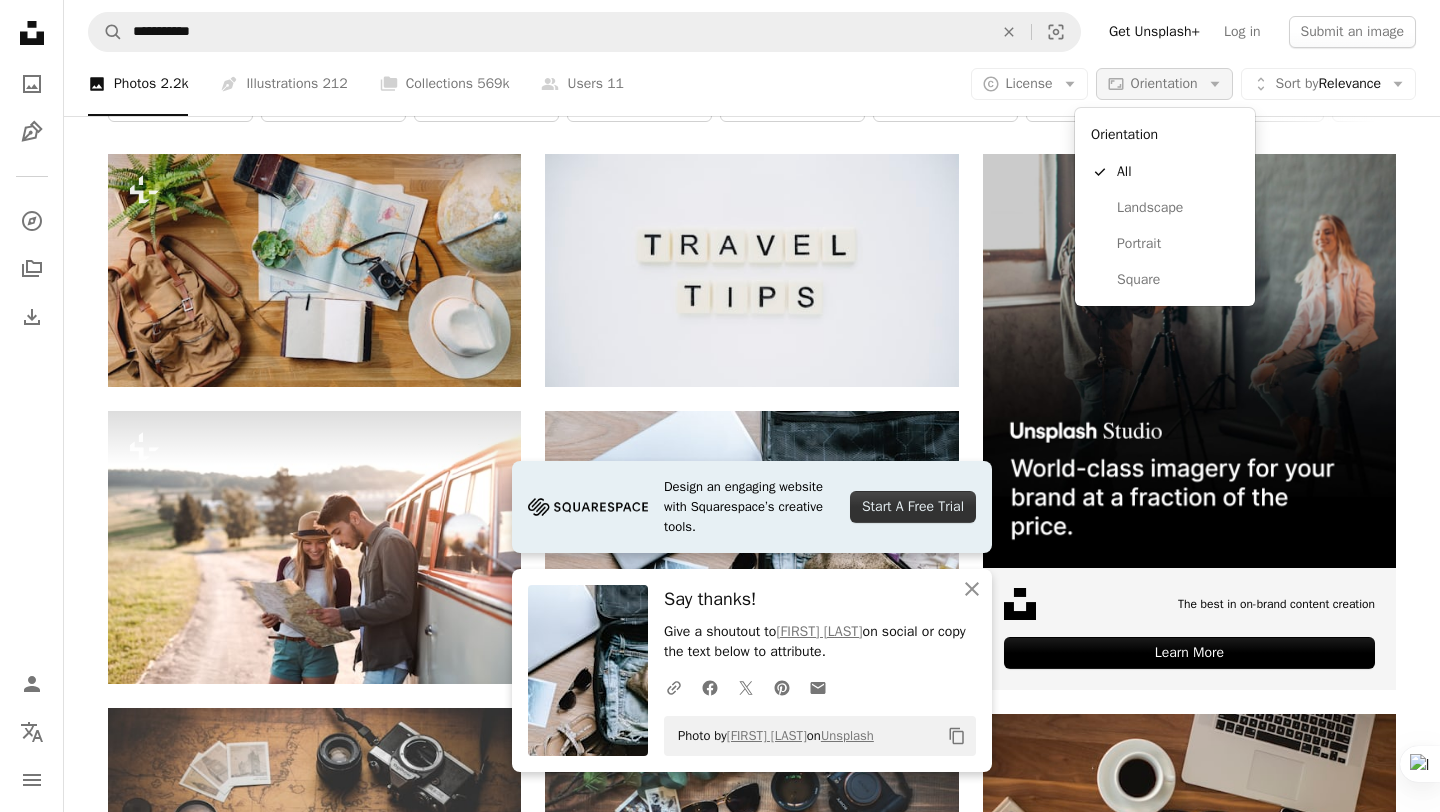 click on "Orientation" at bounding box center [1164, 84] 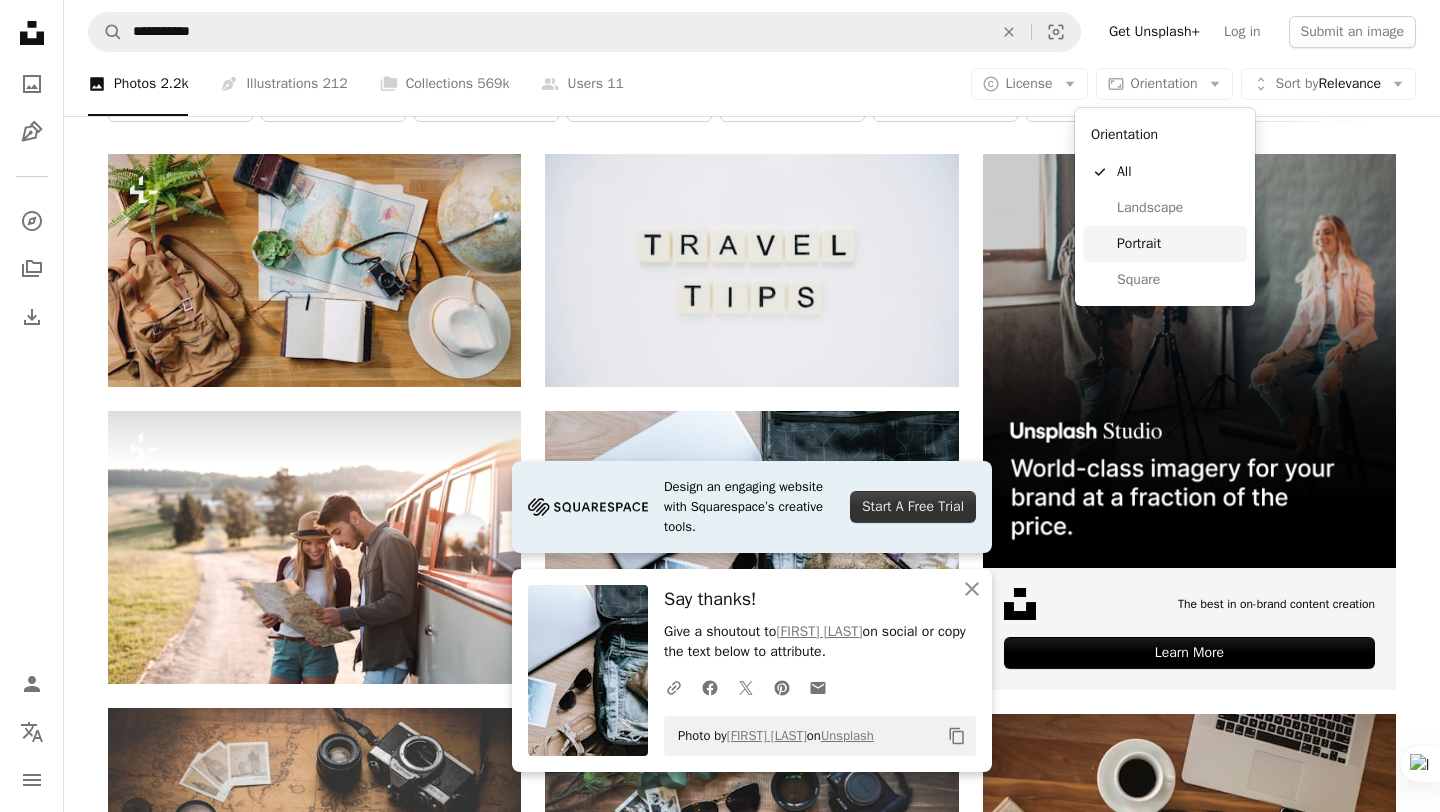 click on "Portrait" at bounding box center (1178, 244) 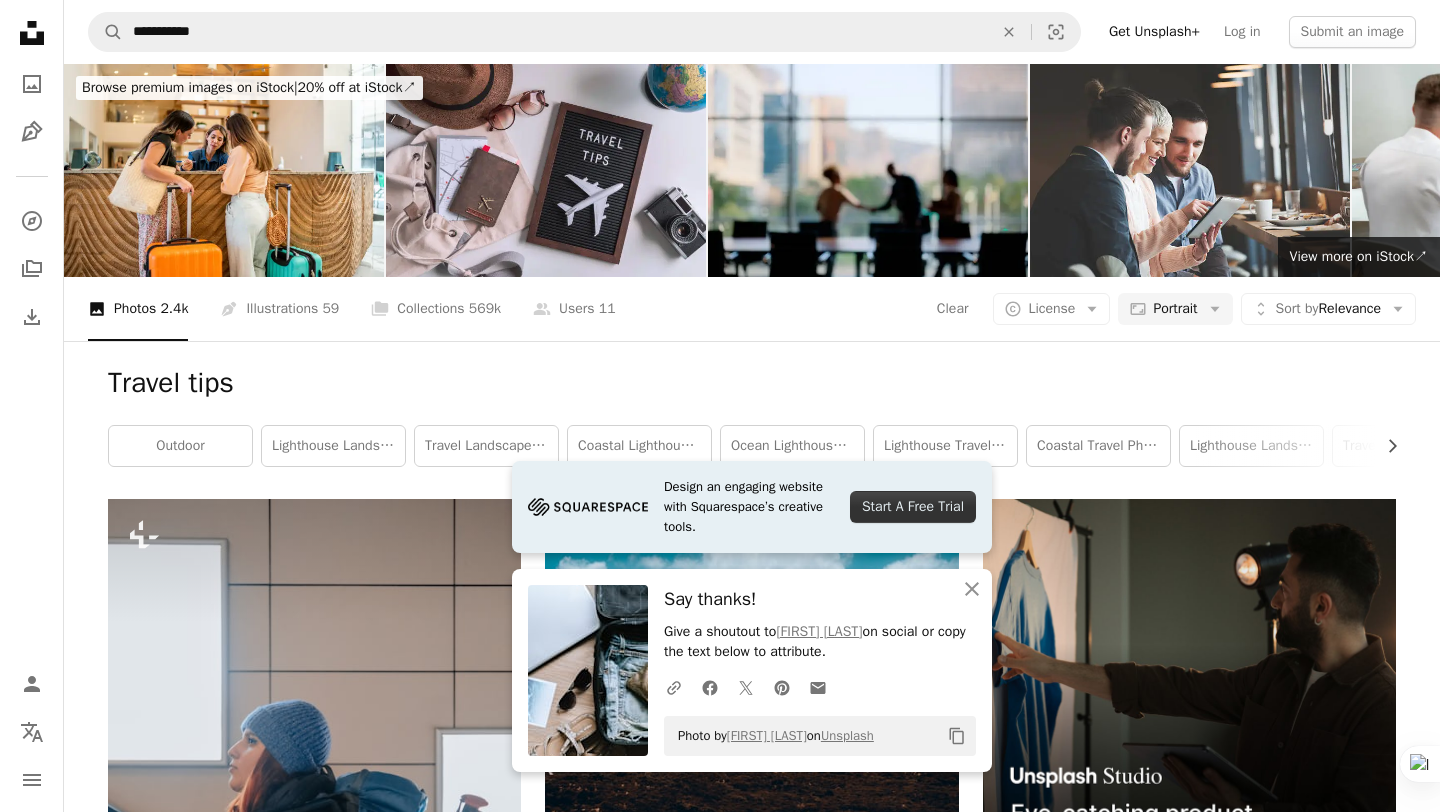 click on "Travel tips Chevron right outdoor lighthouse landscape photography travel landscape photography lighthouse photography coastal lighthouse photography ocean lighthouse photography travel photography lighthouse travel photography coastal travel photography landscape photographer lighthouse landscape photographer travel landscape photographer lighthouse photographer coastal lighthouse photographer ocean lighthouse photographer travel photographer lighthouse travel photographer" at bounding box center (752, 420) 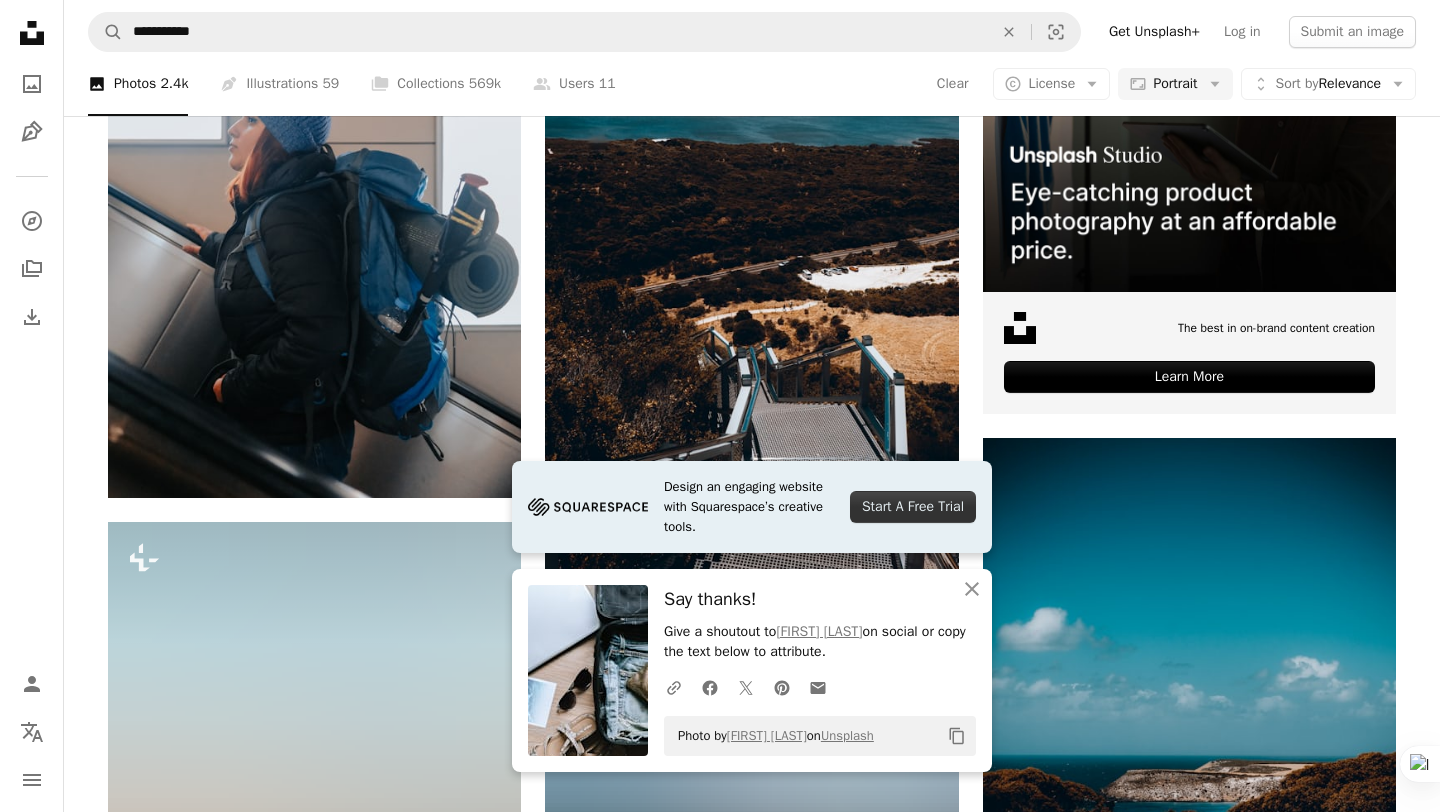 scroll, scrollTop: 587, scrollLeft: 0, axis: vertical 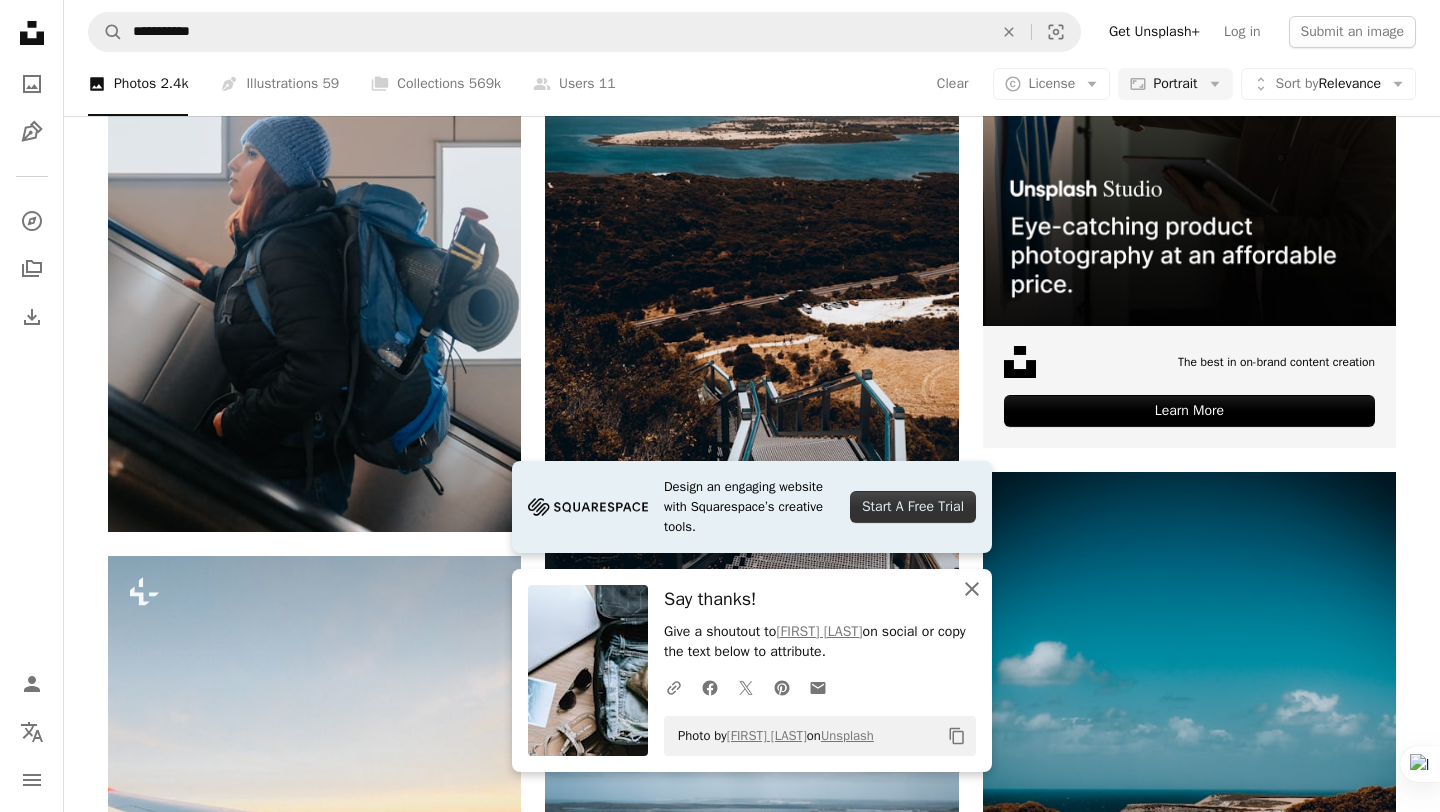 click 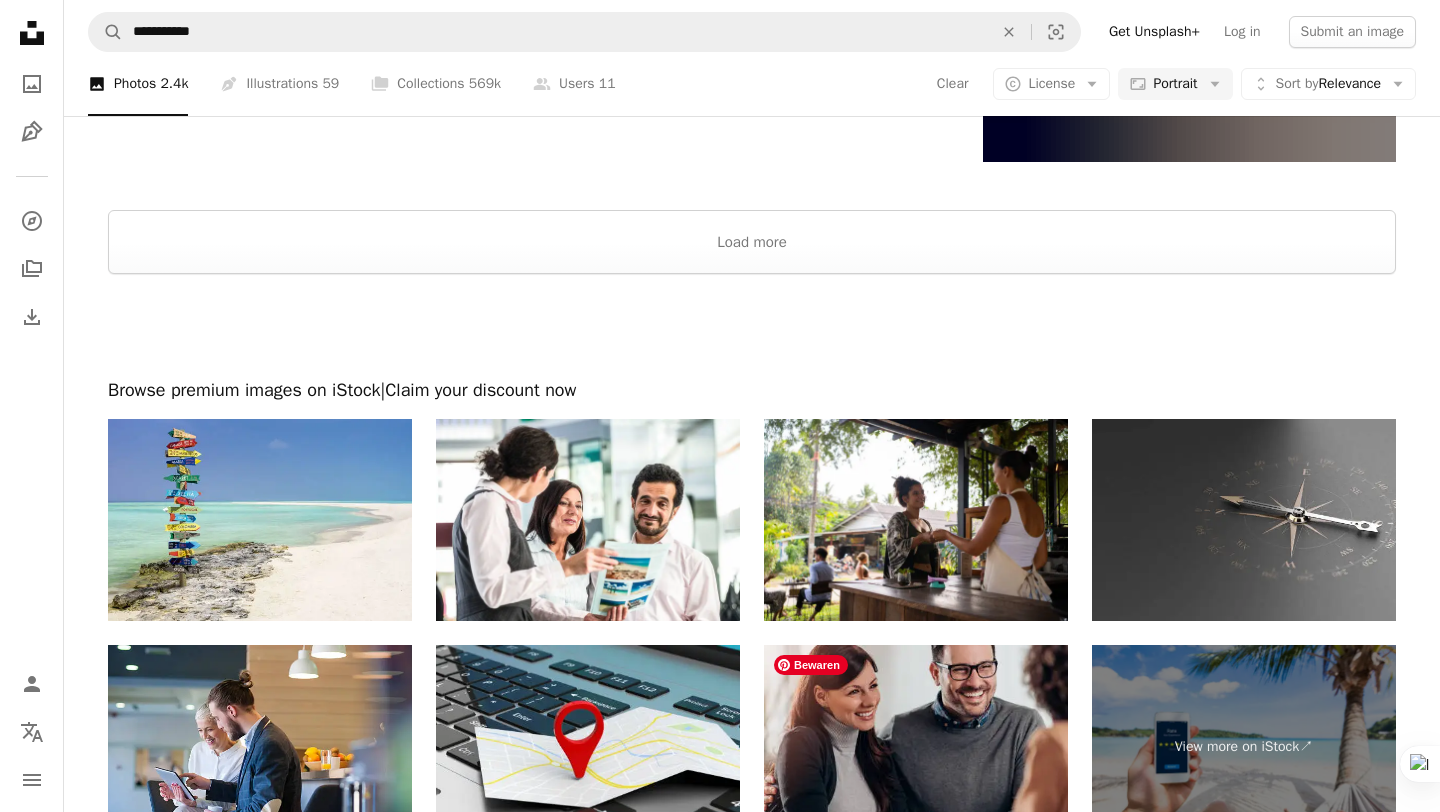 scroll, scrollTop: 4976, scrollLeft: 0, axis: vertical 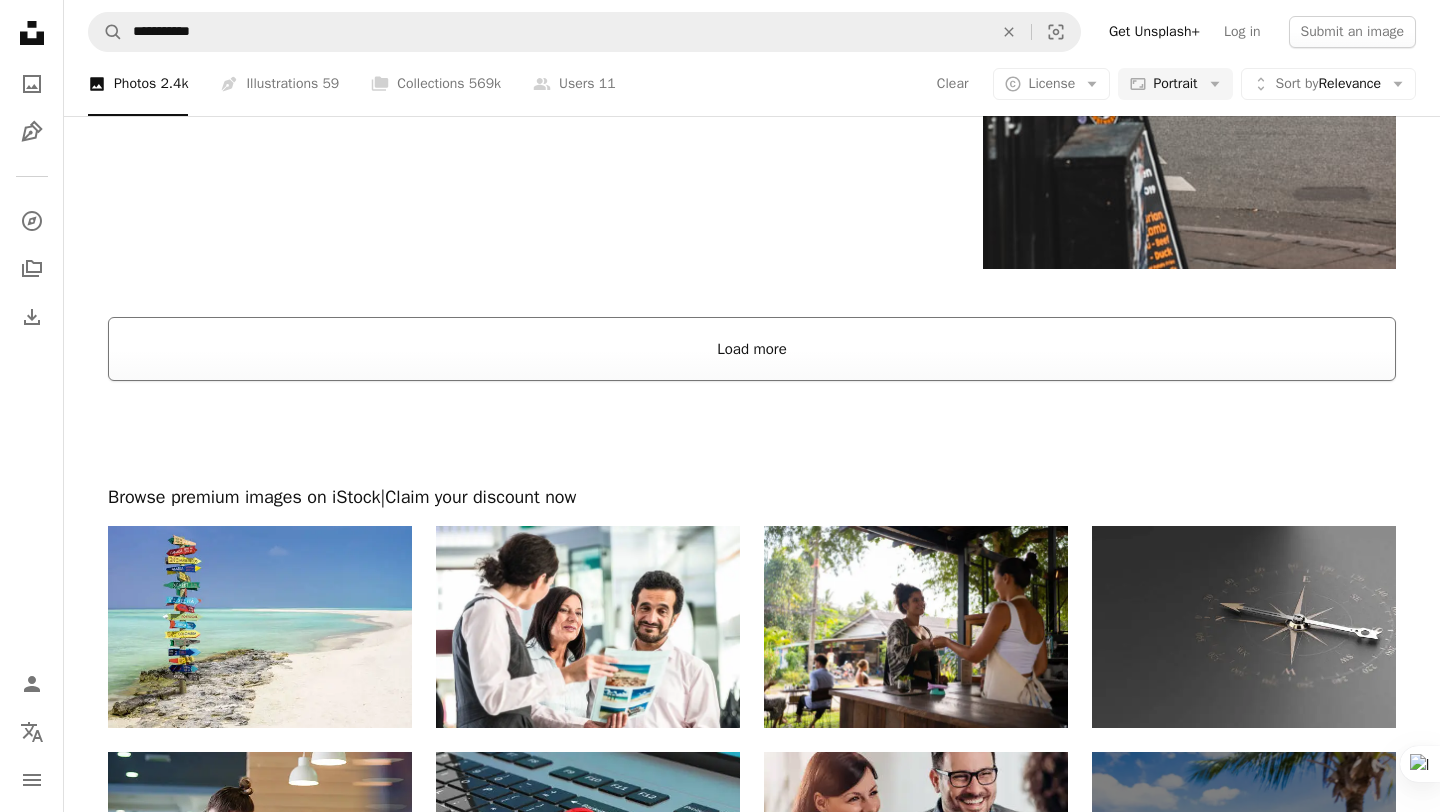 click on "Load more" at bounding box center (752, 349) 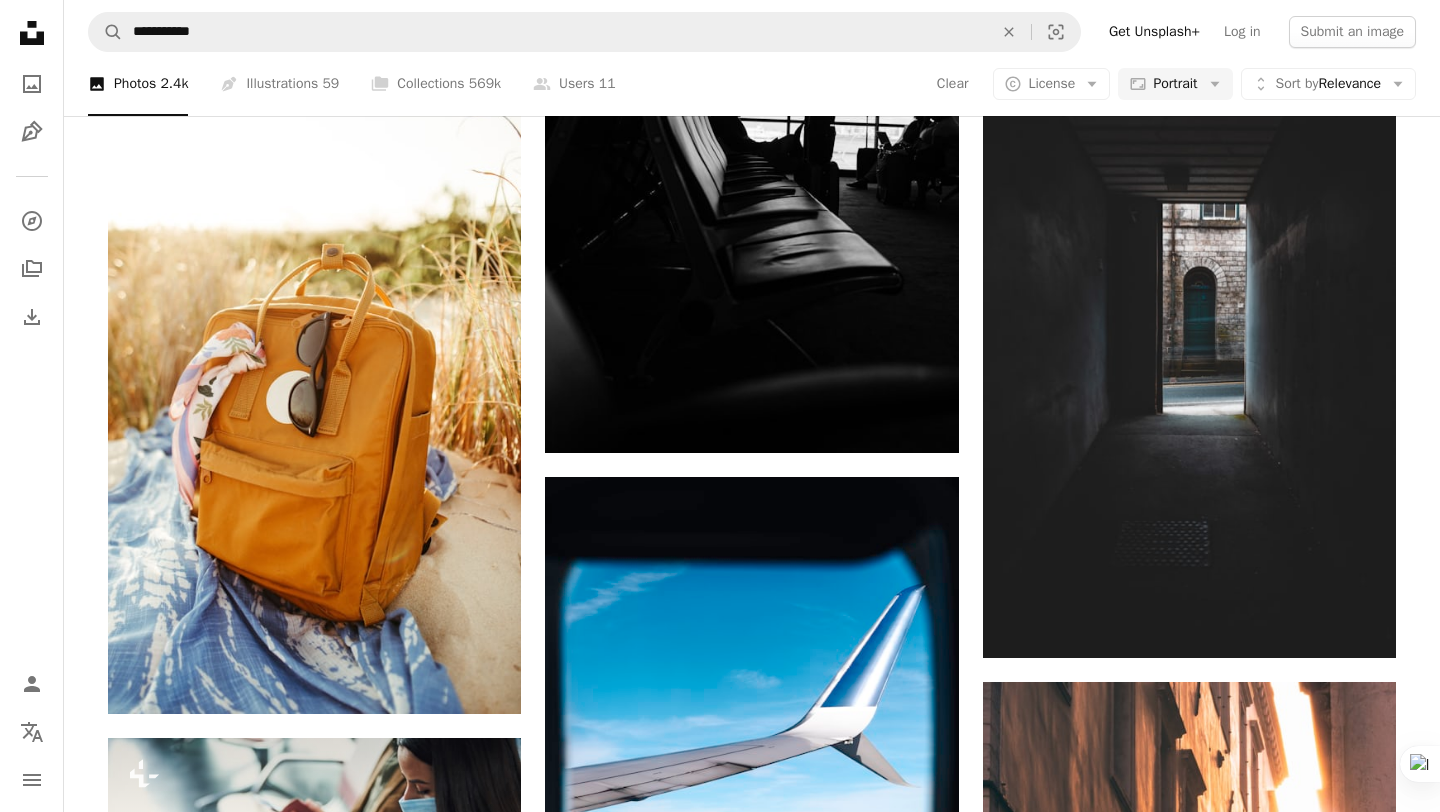 scroll, scrollTop: 12913, scrollLeft: 0, axis: vertical 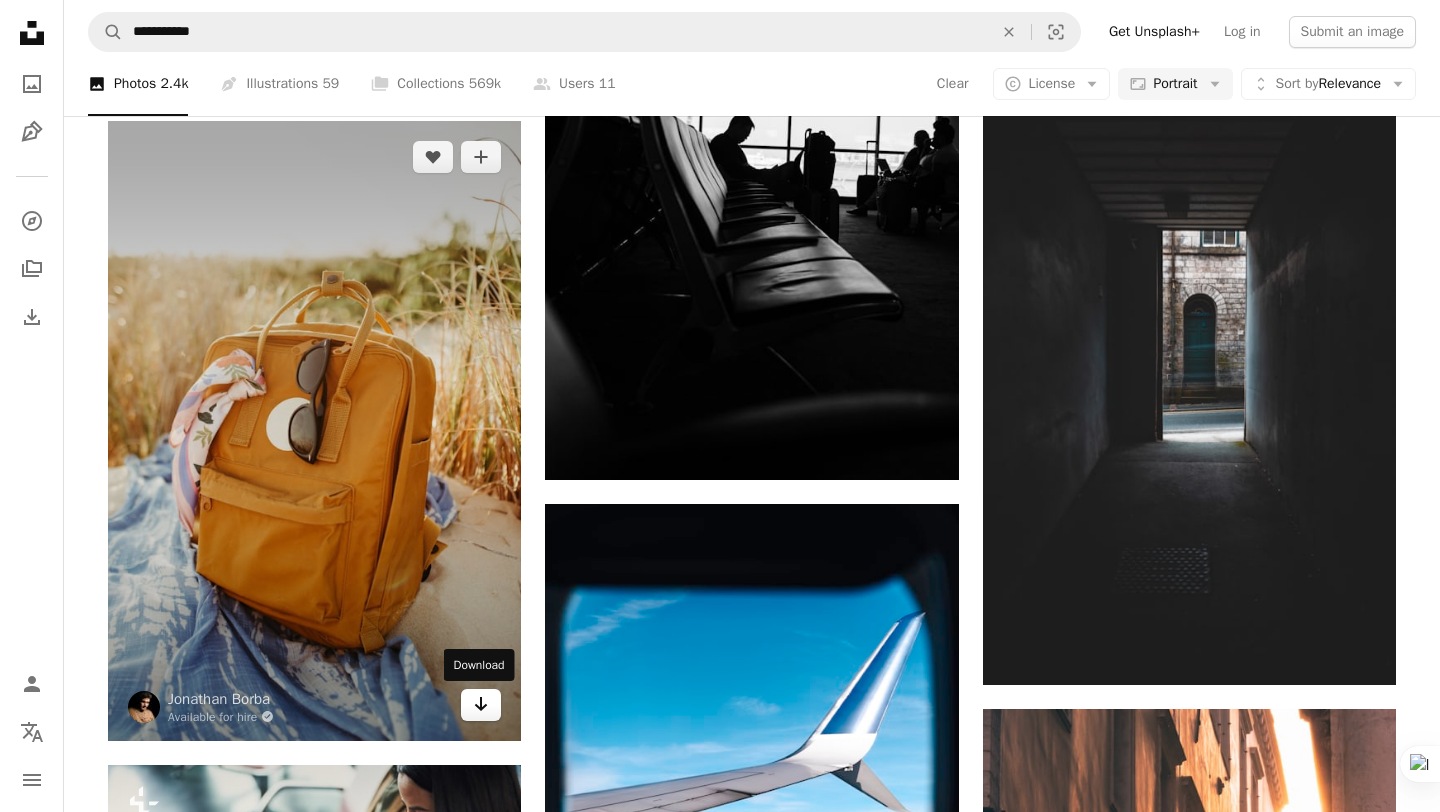 click on "Arrow pointing down" 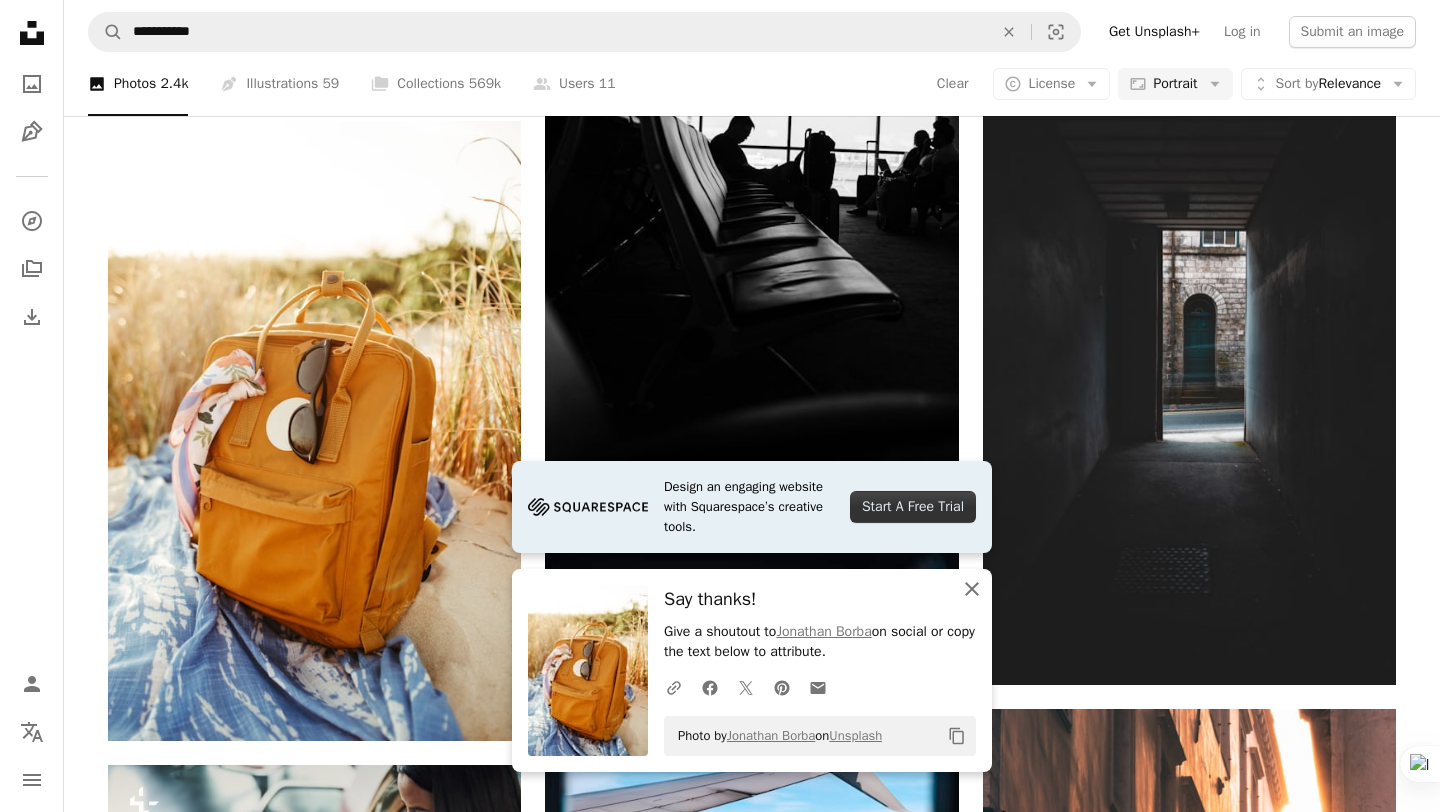 click on "An X shape" 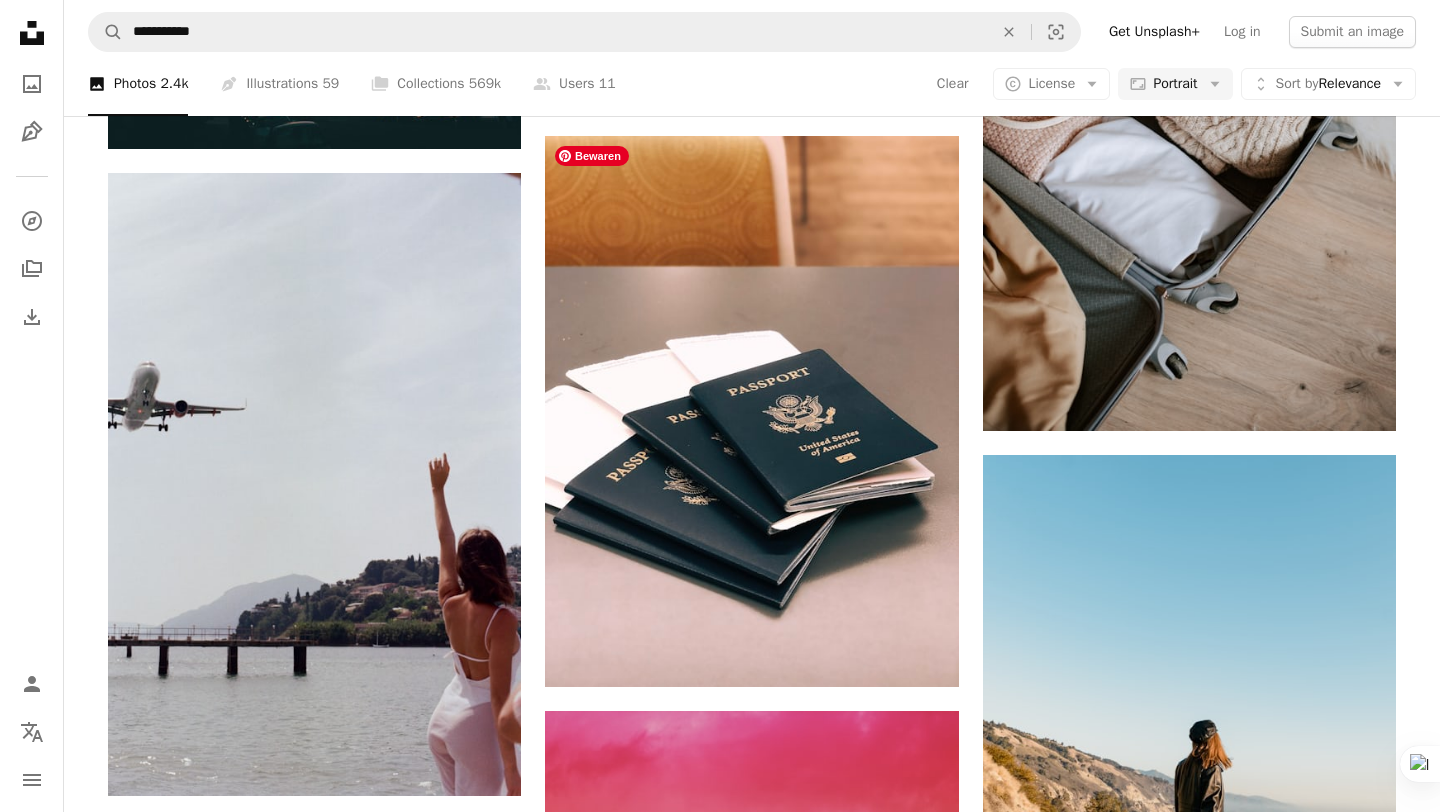 scroll, scrollTop: 15214, scrollLeft: 0, axis: vertical 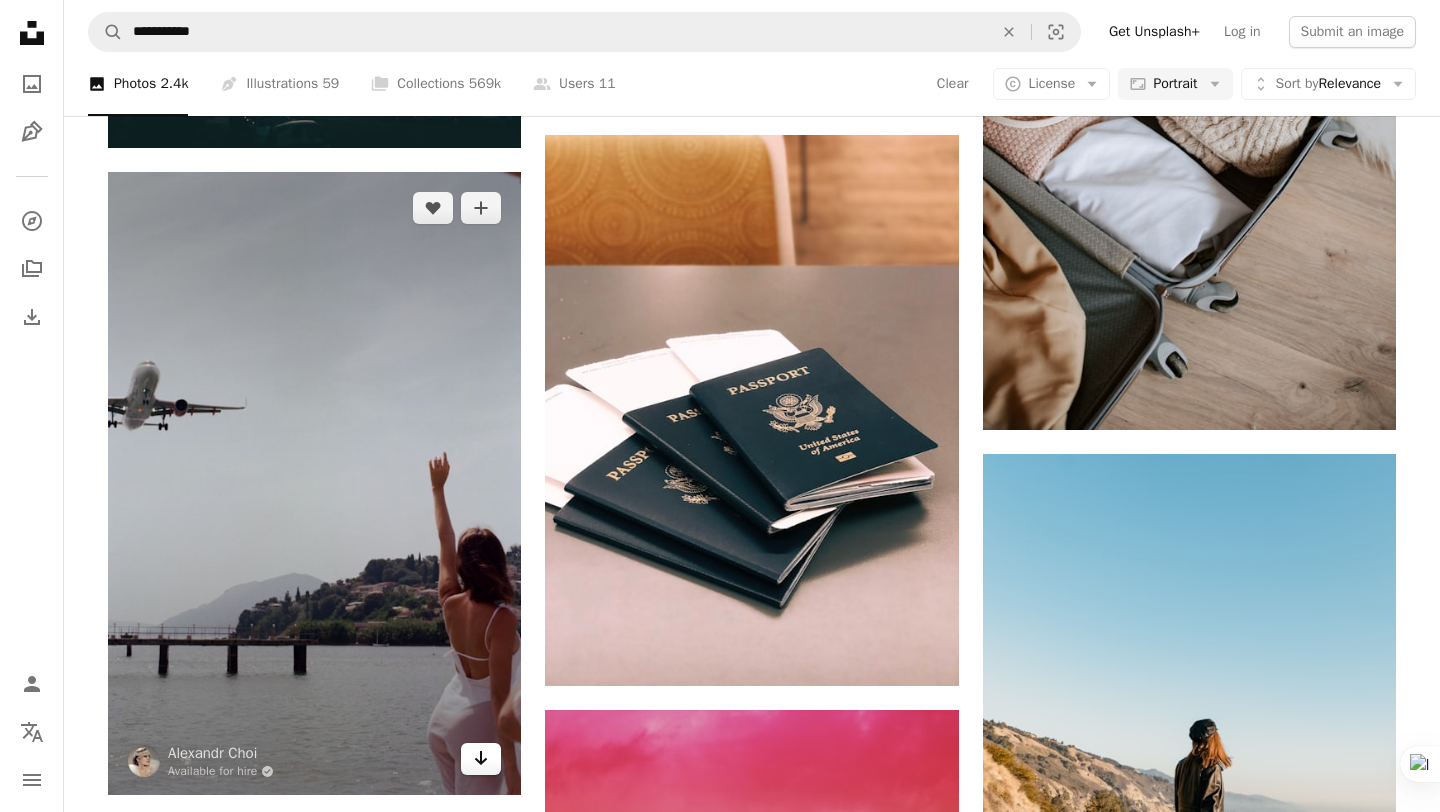 click on "Arrow pointing down" 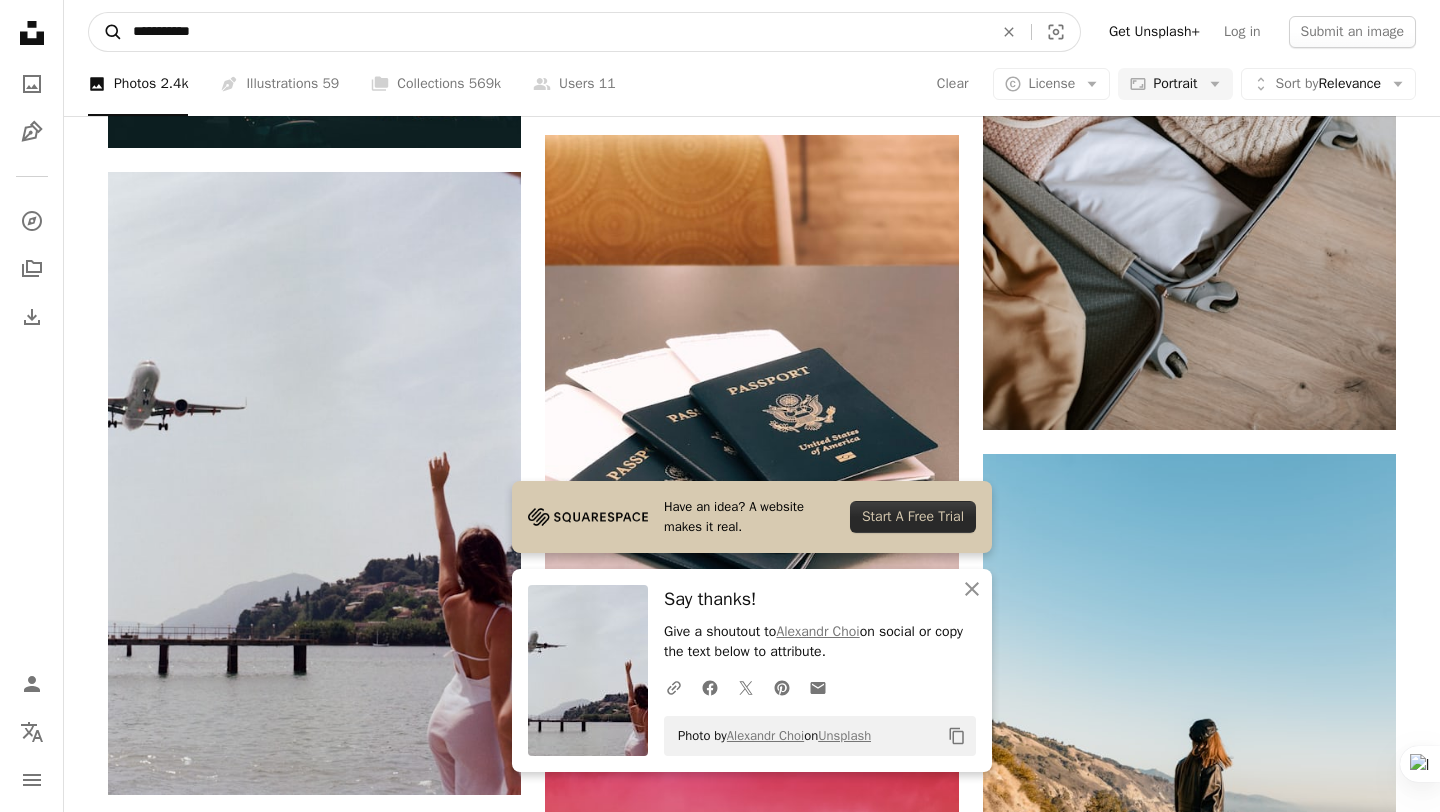 drag, startPoint x: 388, startPoint y: 29, endPoint x: 120, endPoint y: 19, distance: 268.1865 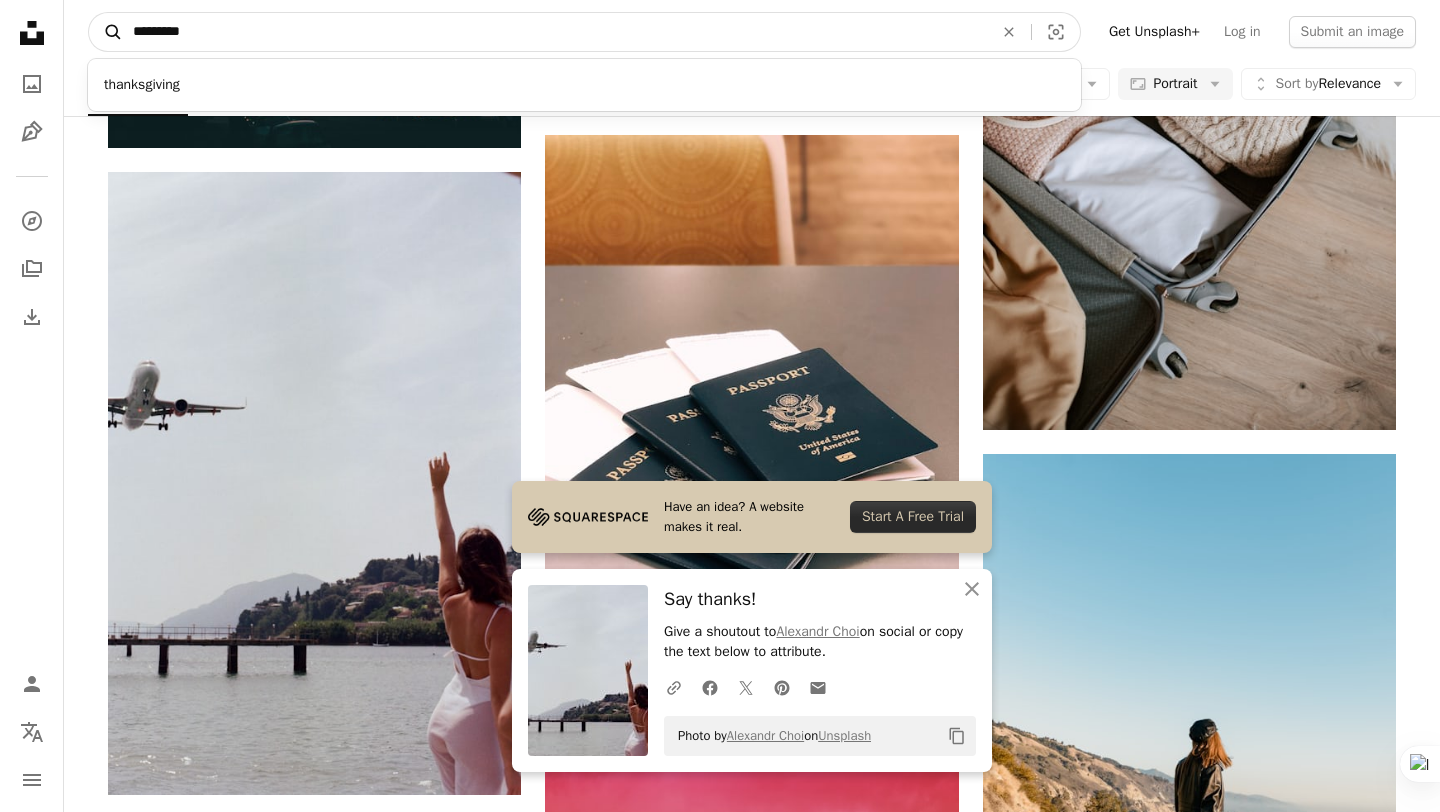 type on "*********" 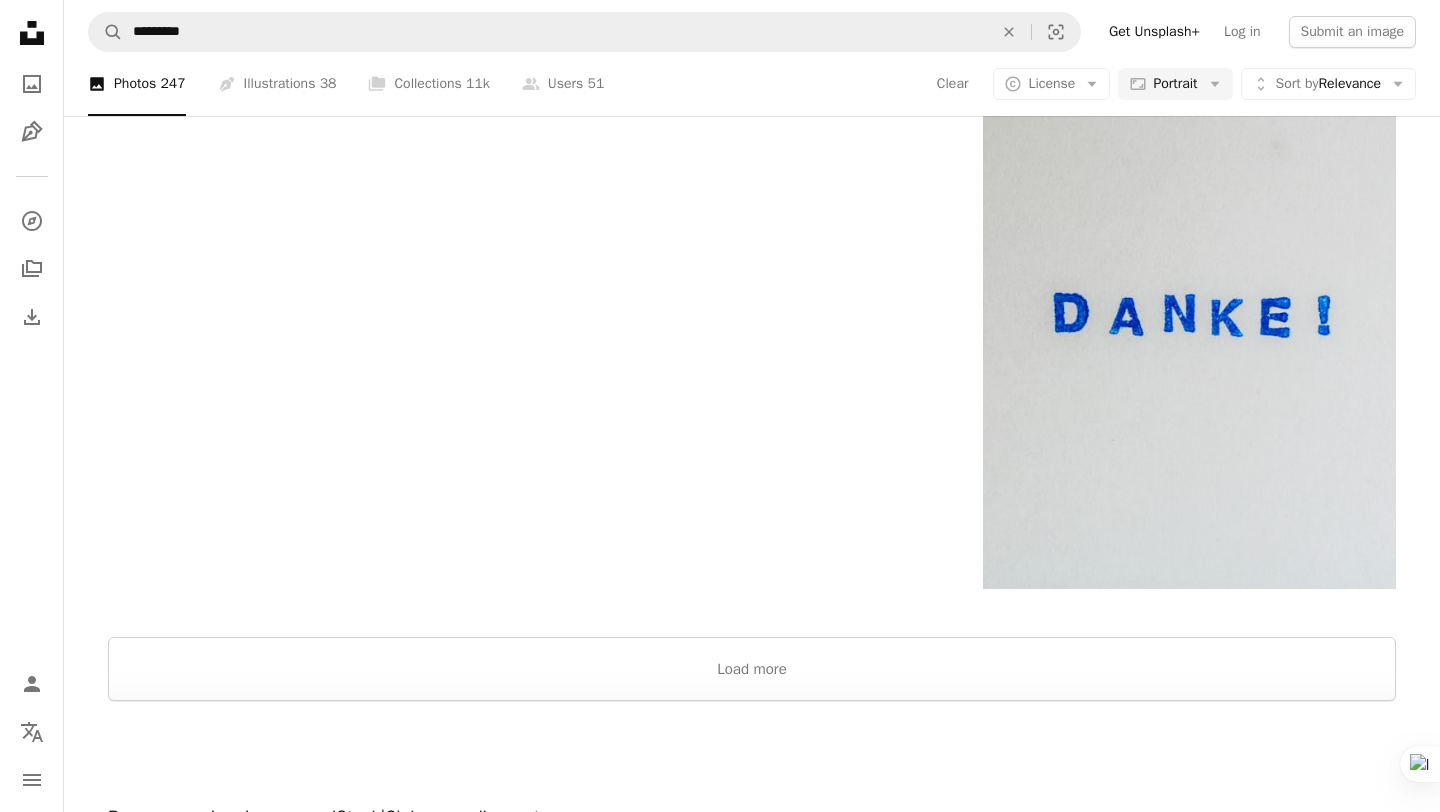 scroll, scrollTop: 4840, scrollLeft: 0, axis: vertical 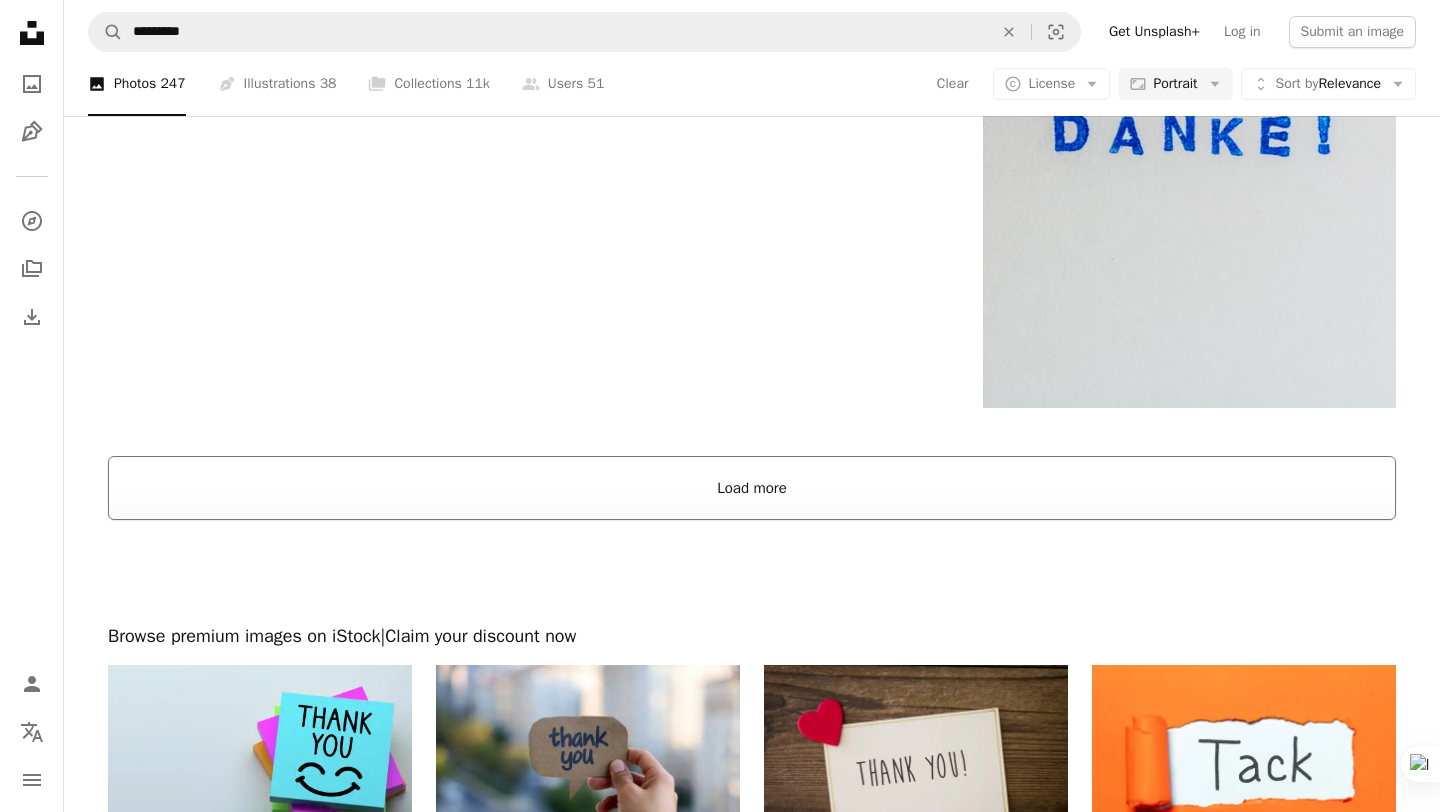 click on "Load more" at bounding box center (752, 488) 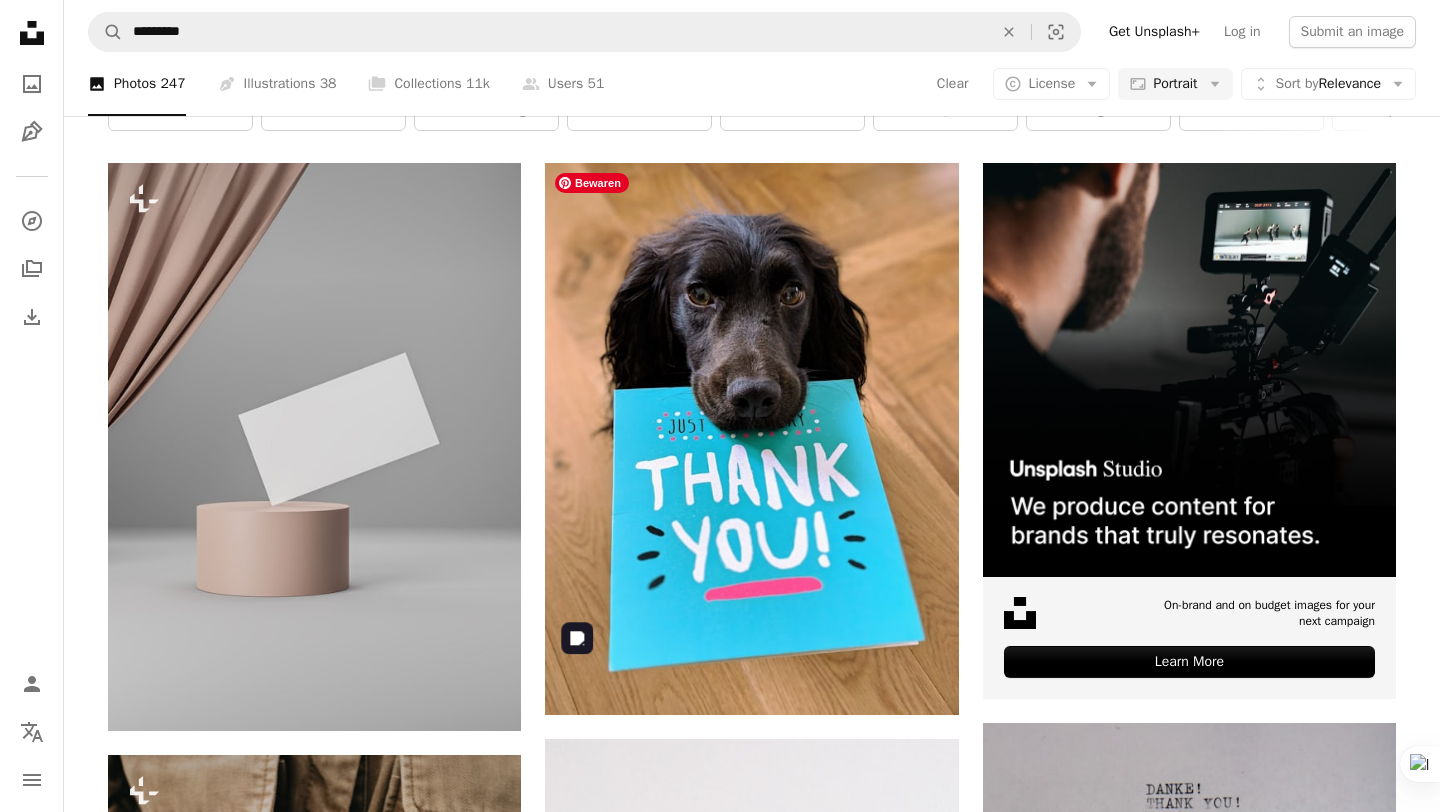 scroll, scrollTop: 249, scrollLeft: 0, axis: vertical 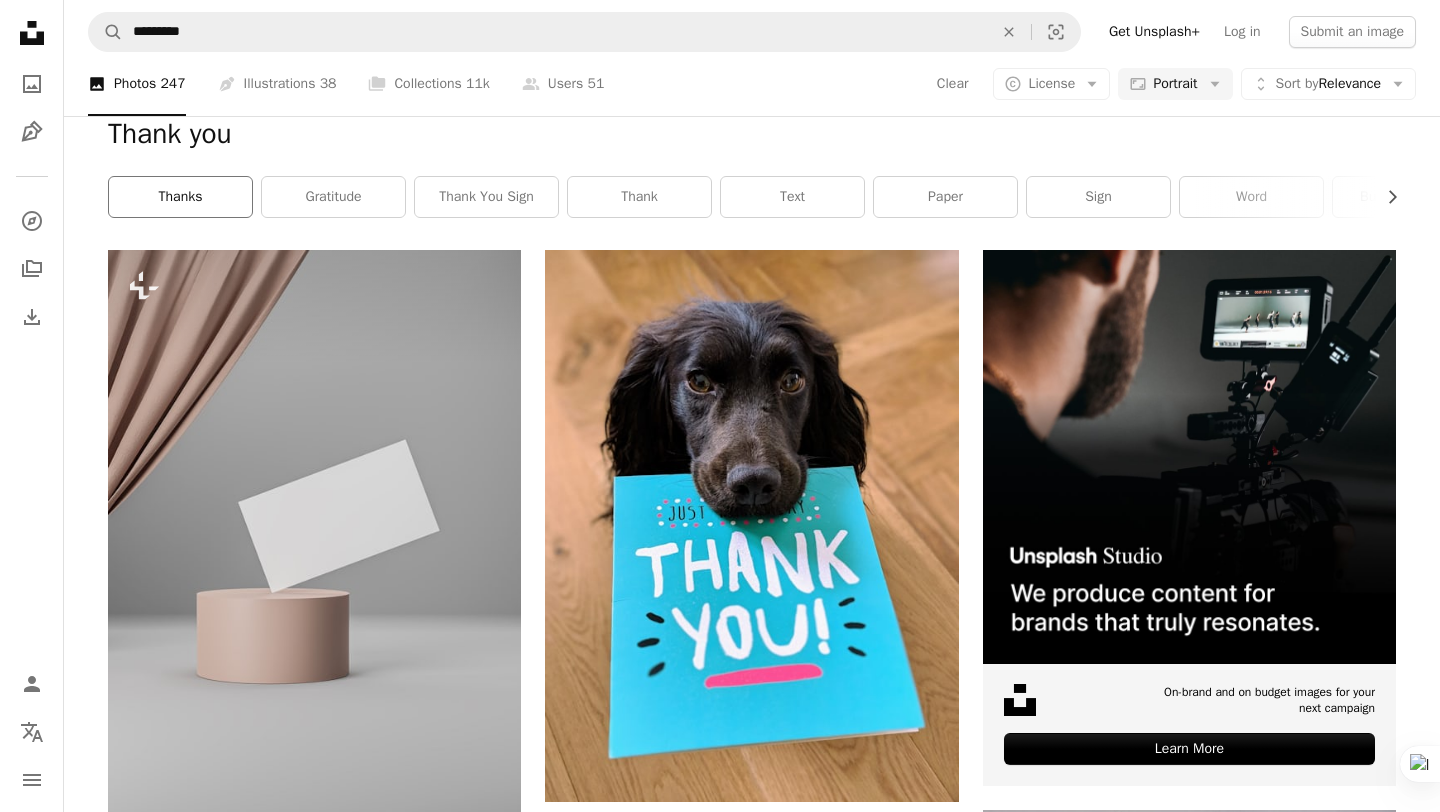 click on "thanks" at bounding box center (180, 197) 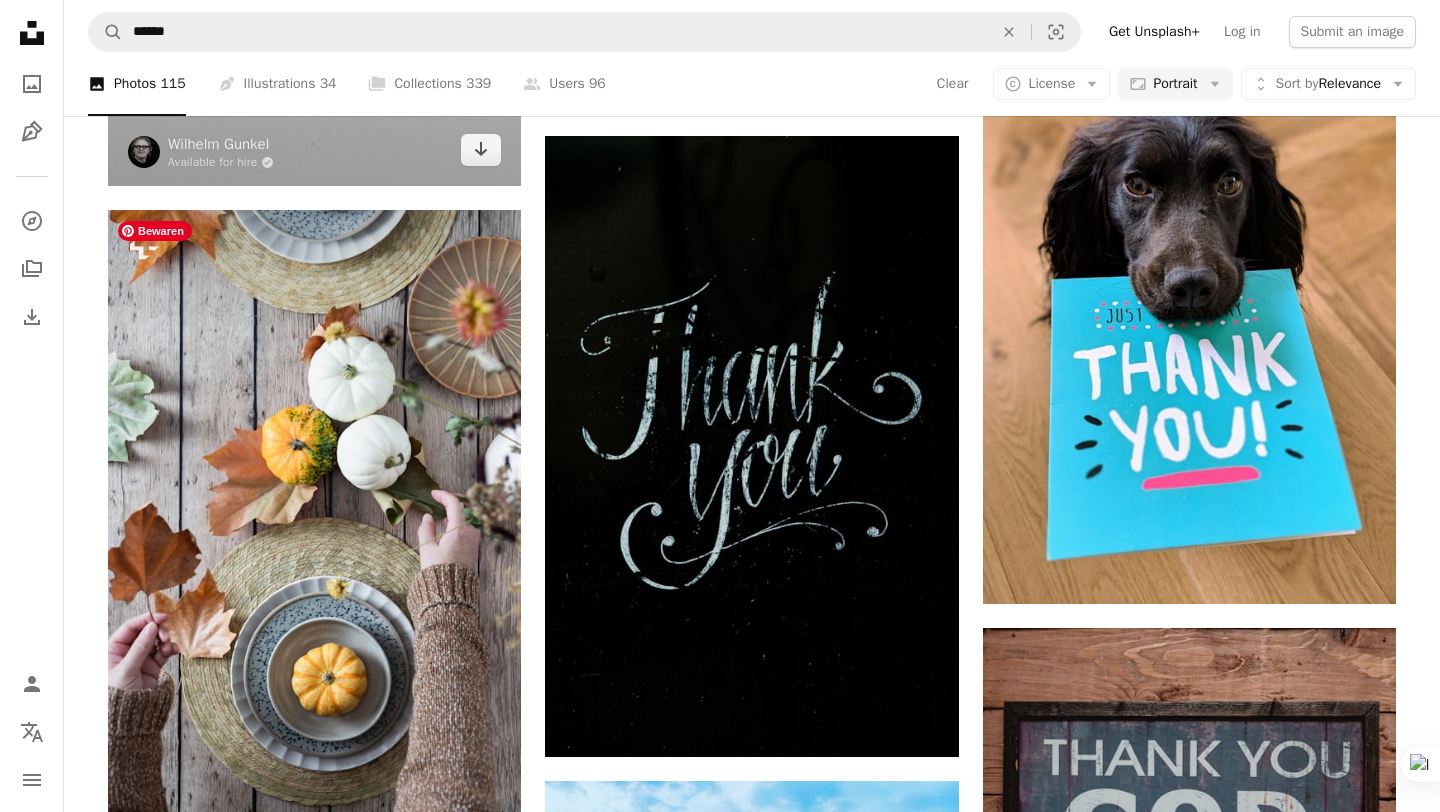 scroll, scrollTop: 1589, scrollLeft: 0, axis: vertical 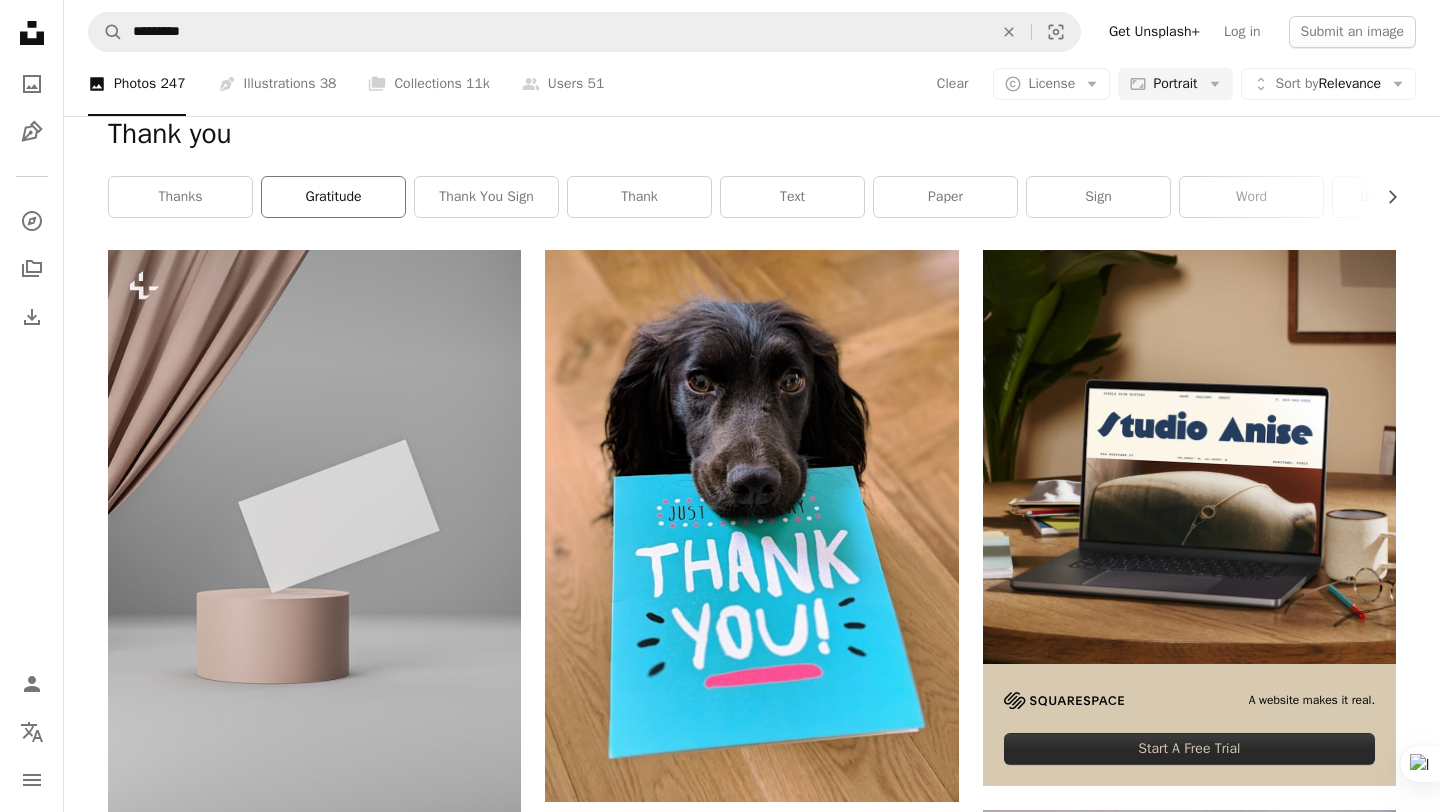 click on "gratitude" at bounding box center [333, 197] 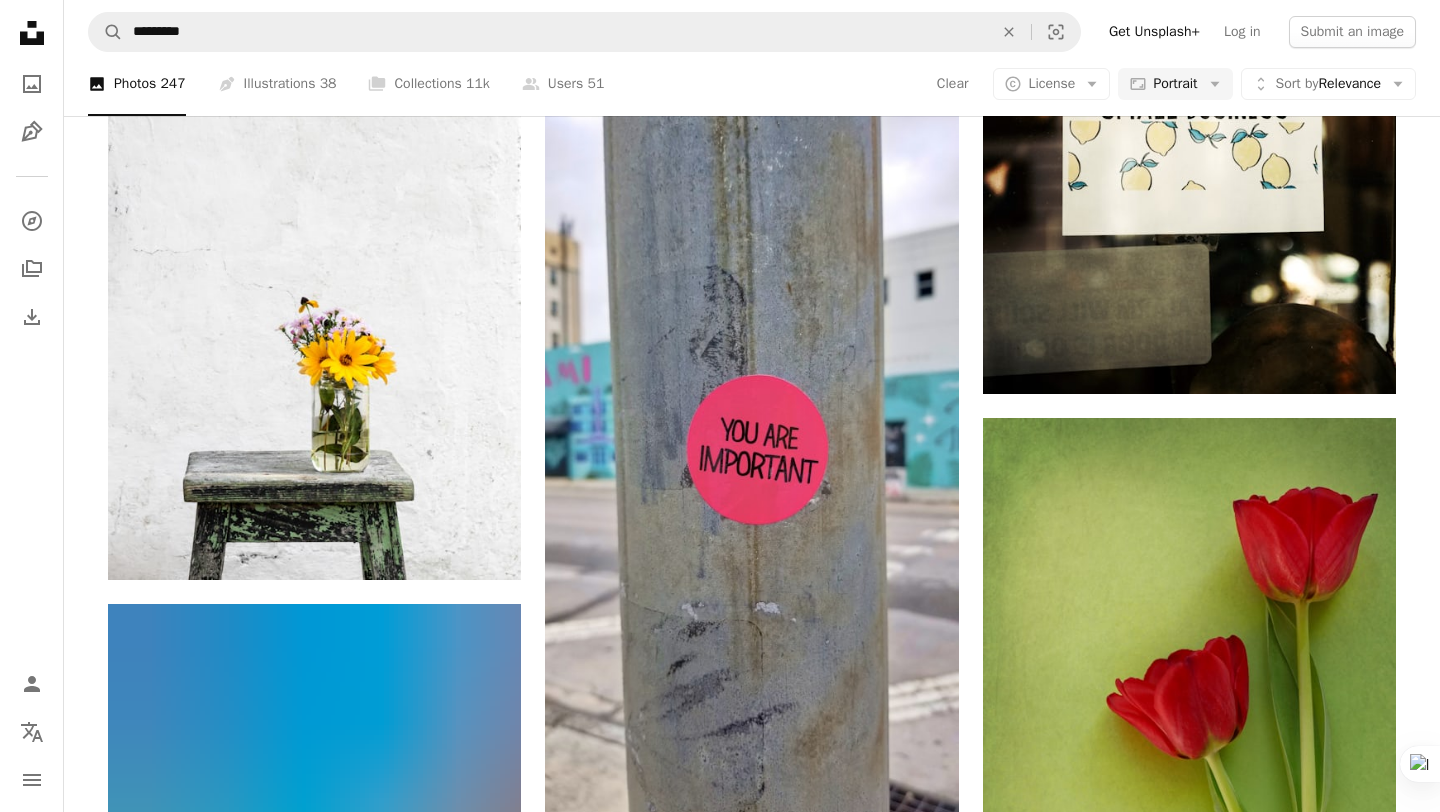 scroll, scrollTop: 7282, scrollLeft: 0, axis: vertical 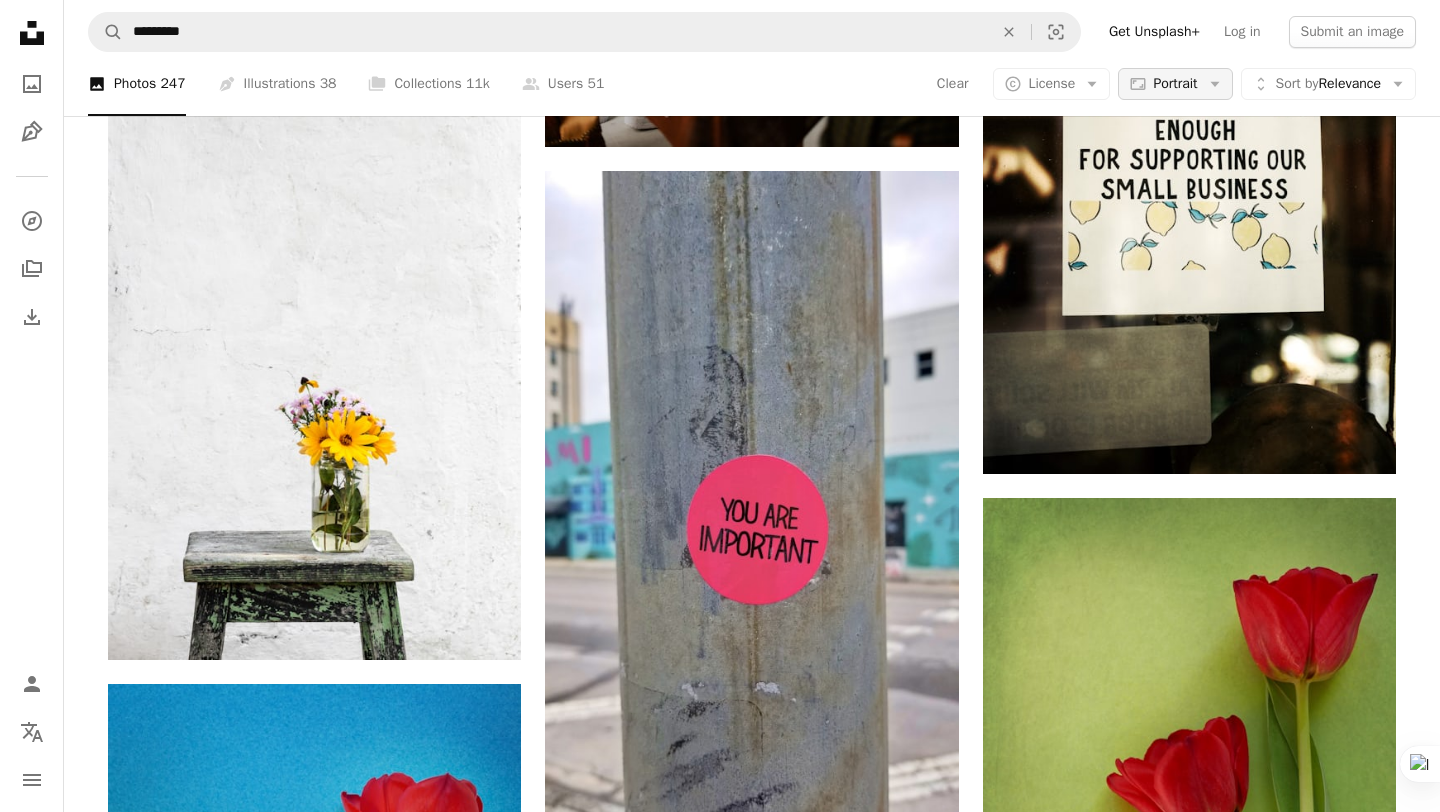 click on "Aspect ratio Portrait Arrow down" at bounding box center (1175, 84) 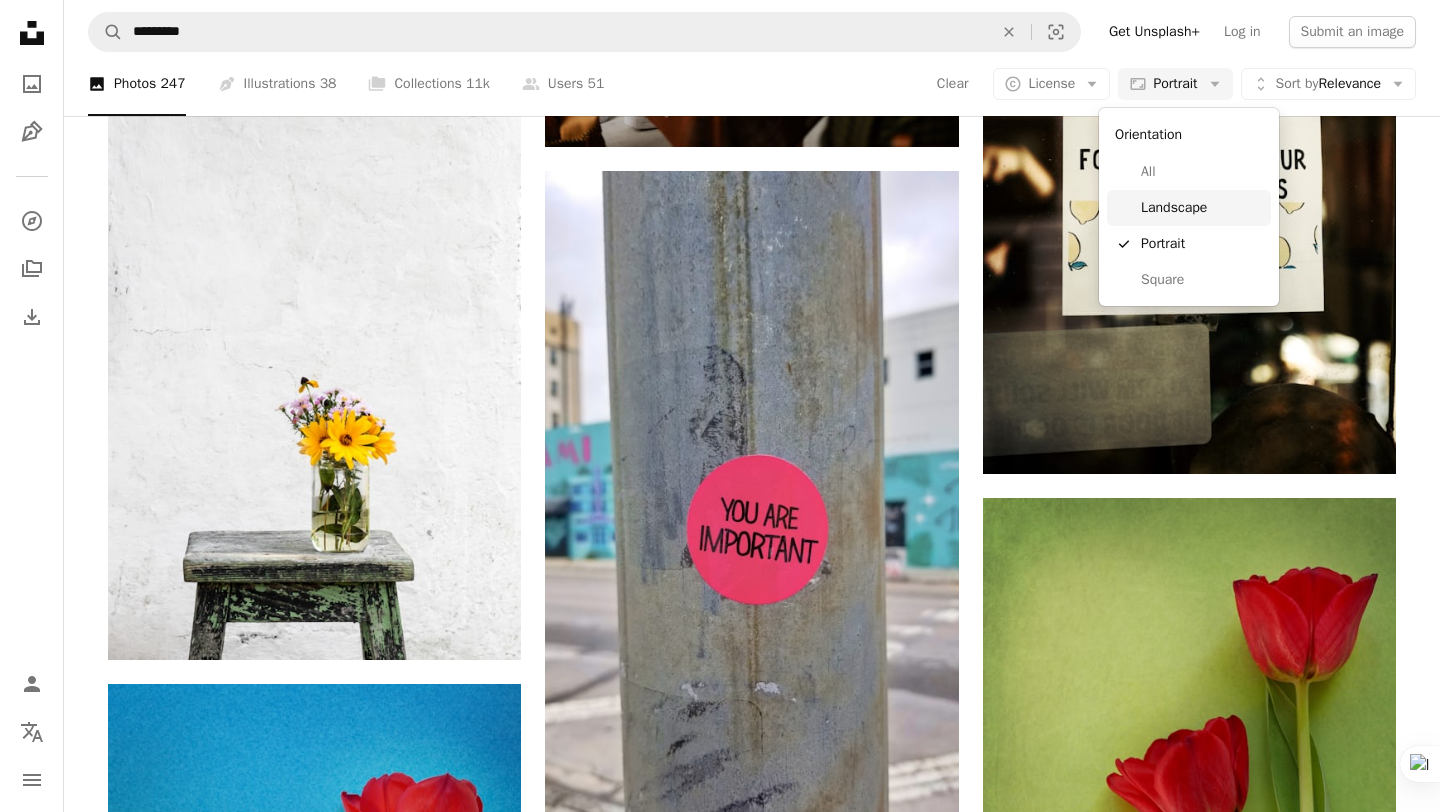 click on "Landscape" at bounding box center [1202, 208] 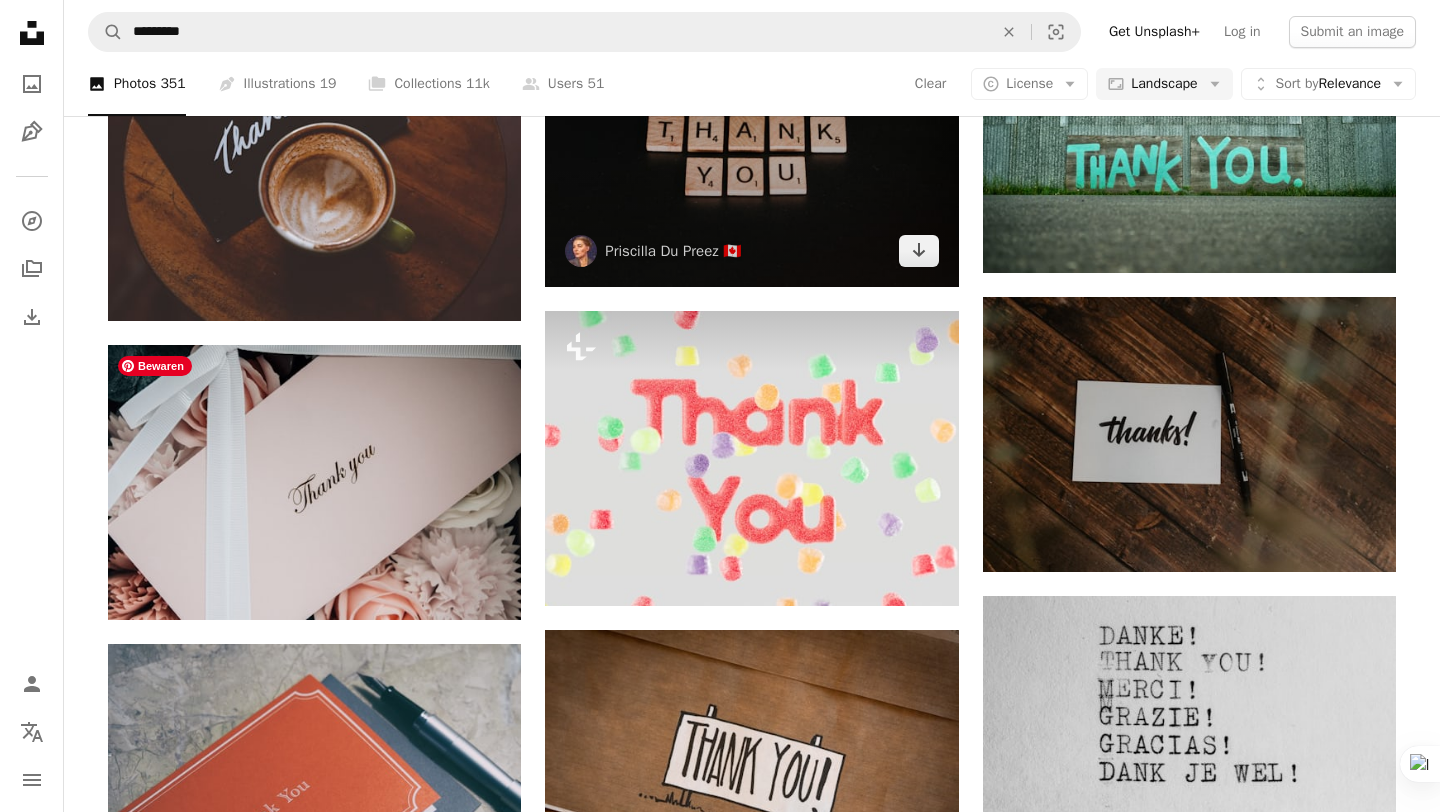scroll, scrollTop: 1346, scrollLeft: 0, axis: vertical 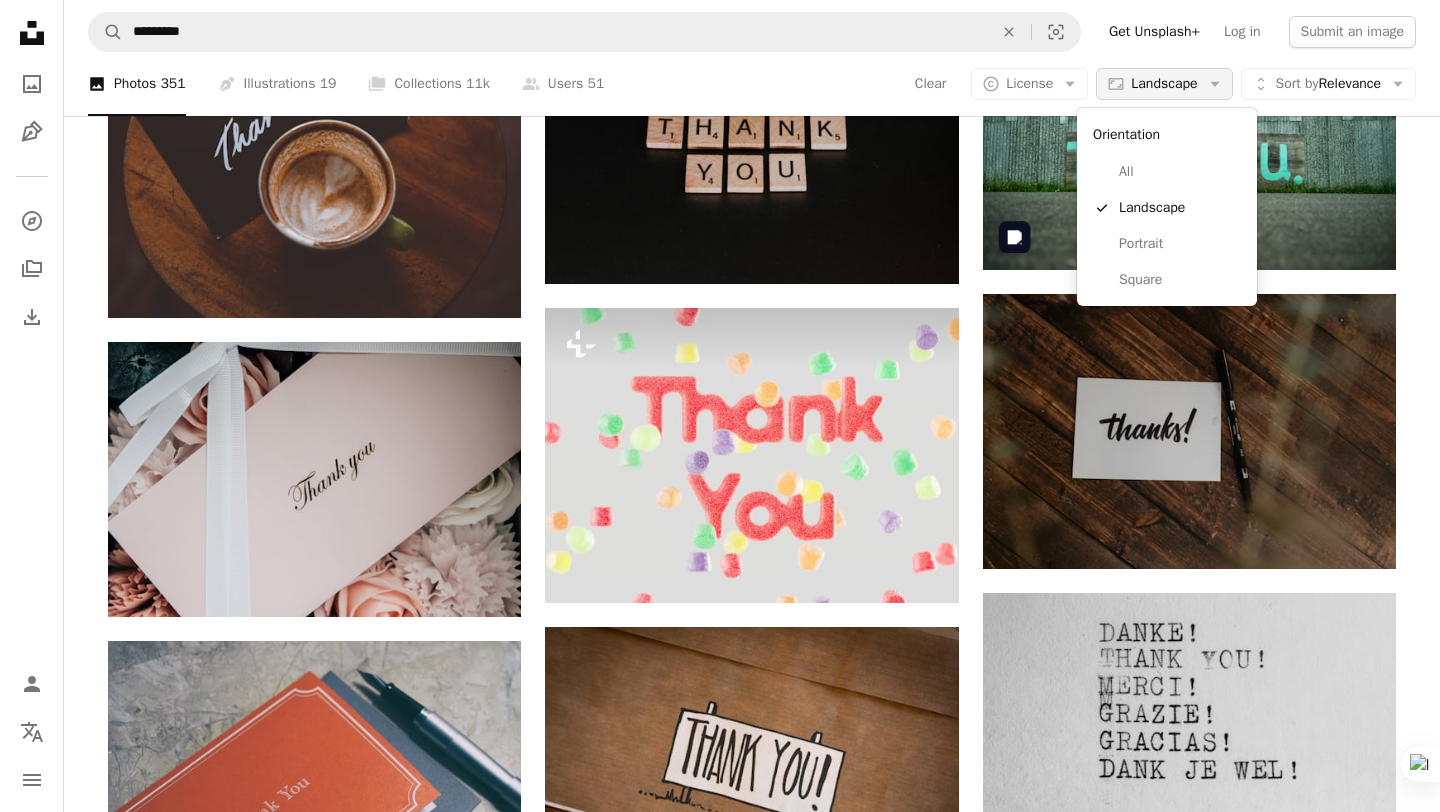 click on "Aspect ratio Landscape Arrow down" at bounding box center [1164, 84] 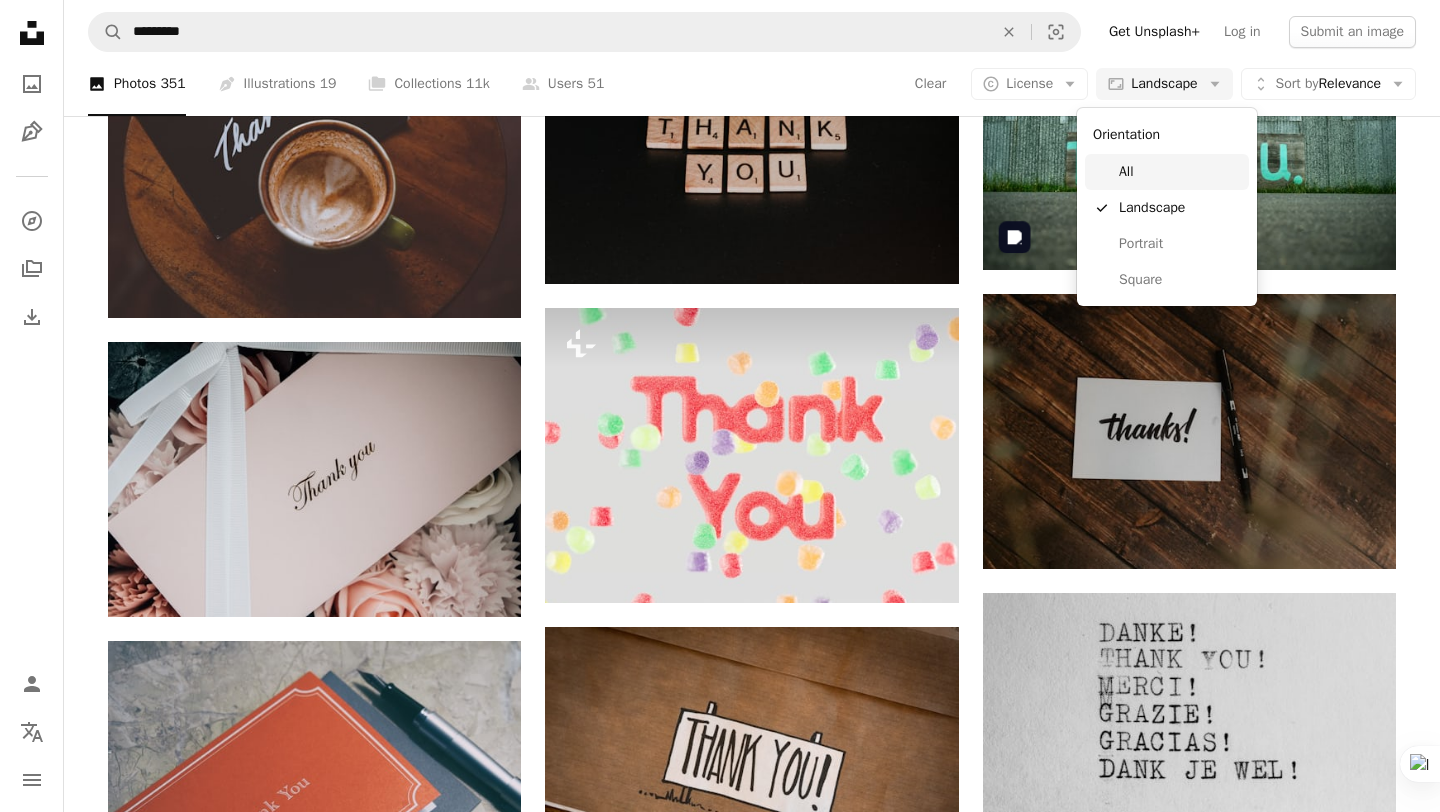 click on "All" at bounding box center [1180, 172] 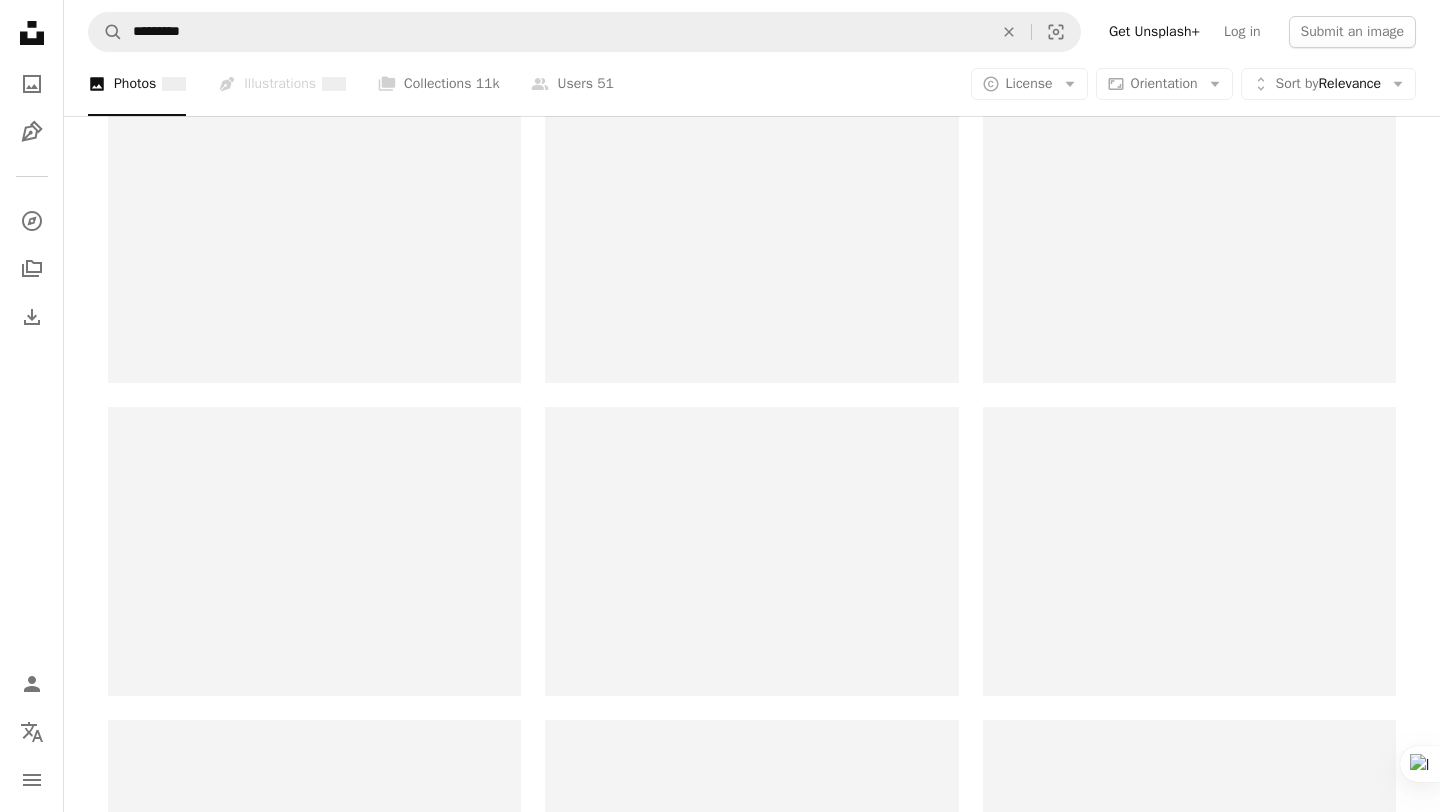 scroll, scrollTop: 0, scrollLeft: 0, axis: both 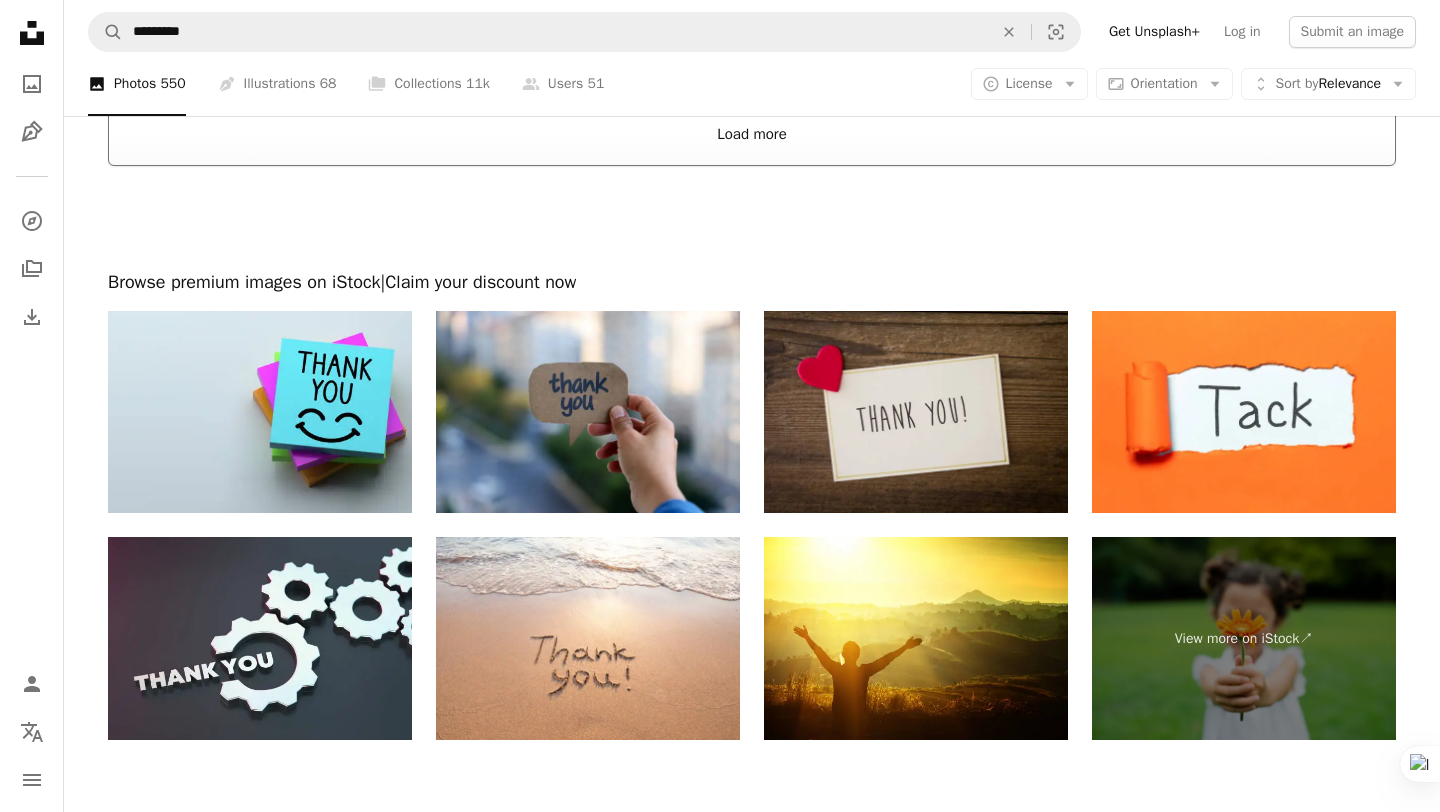 click on "Load more" at bounding box center [752, 134] 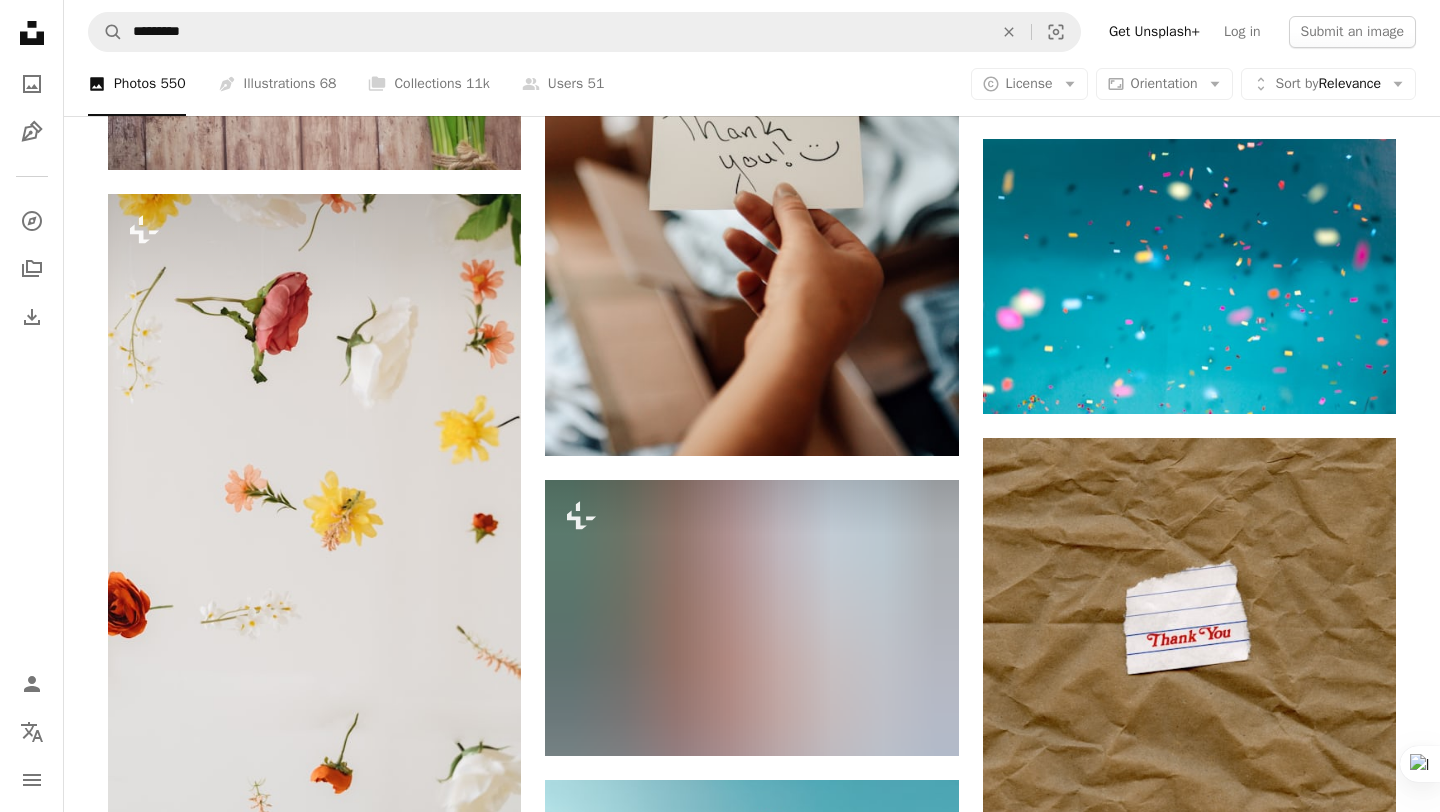 scroll, scrollTop: 6300, scrollLeft: 0, axis: vertical 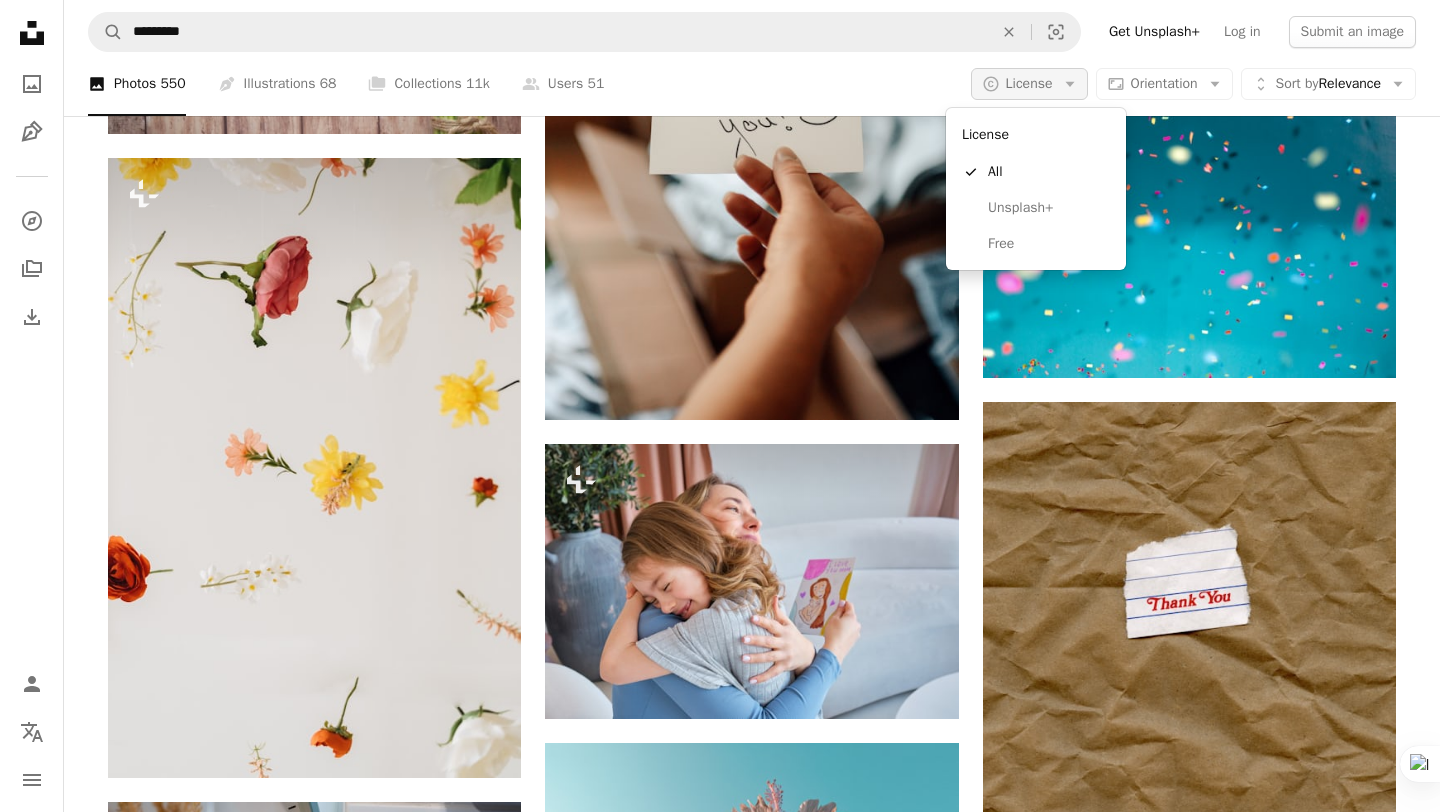 click 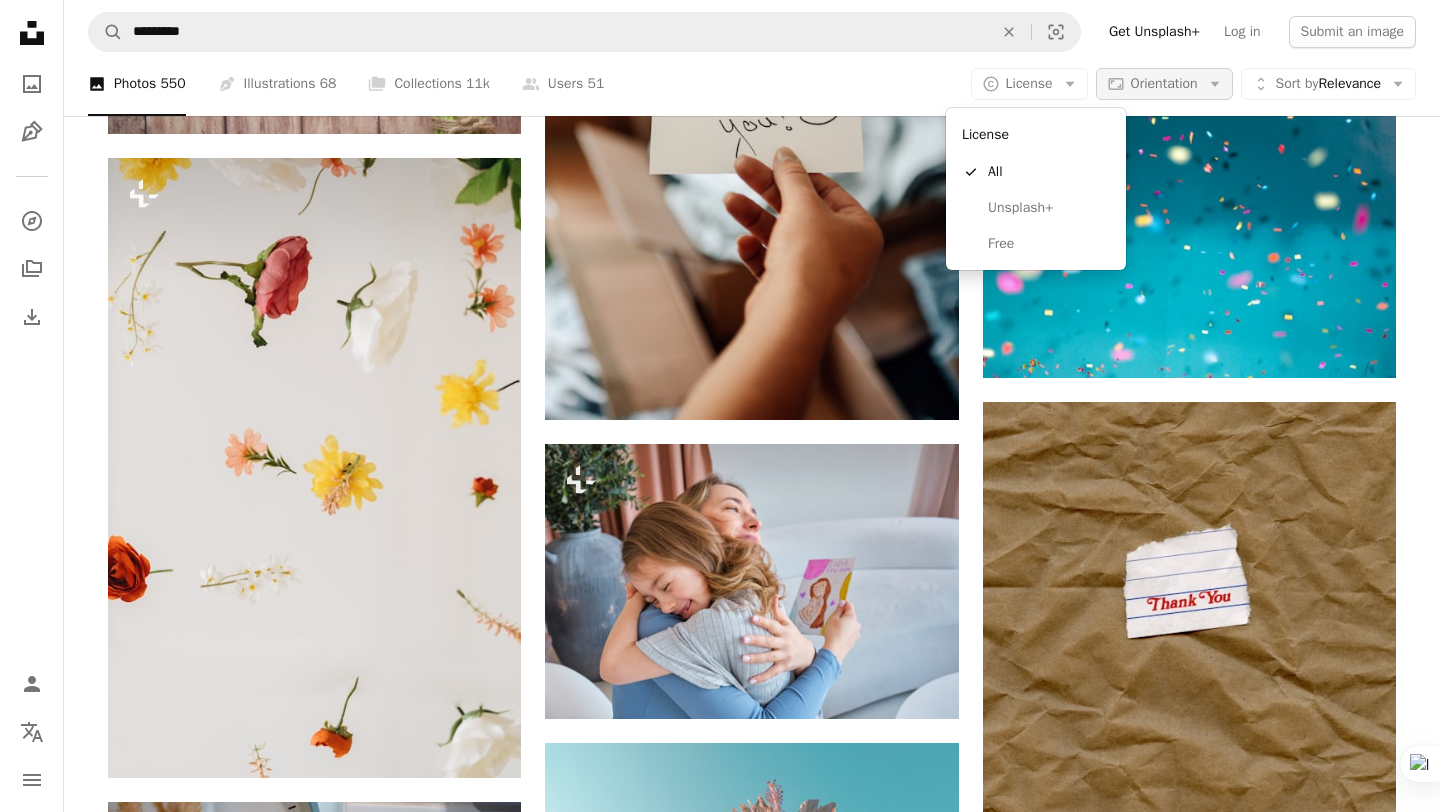 click on "Unsplash logo Unsplash Home A photo Pen Tool A compass A stack of folders Download Person Localization icon navigation menu A magnifying glass ********* An X shape Visual search Get Unsplash+ Log in Submit an image Browse premium images on iStock  |  20% off at iStock  ↗ Browse premium images on iStock 20% off at iStock  ↗ View more  ↗ View more on iStock  ↗ A photo Photos   550 Pen Tool Illustrations   68 A stack of folders Collections   11k A group of people Users   51 A copyright icon © License Arrow down Aspect ratio Orientation Arrow down Unfold Sort by  Relevance Arrow down Filters Filters Thank you Chevron right thanks gratitude thank you sign thank word text sign letter grey paper appreciation Plus sign for Unsplash+ A heart A plus sign Getty Images For  Unsplash+ A lock Download A heart A plus sign [PERSON] Arrow pointing down A heart A plus sign [PERSON] Available for hire A checkmark inside of a circle Arrow pointing down A heart A plus sign [PERSON] A heart [PERSON]" at bounding box center (720, -1620) 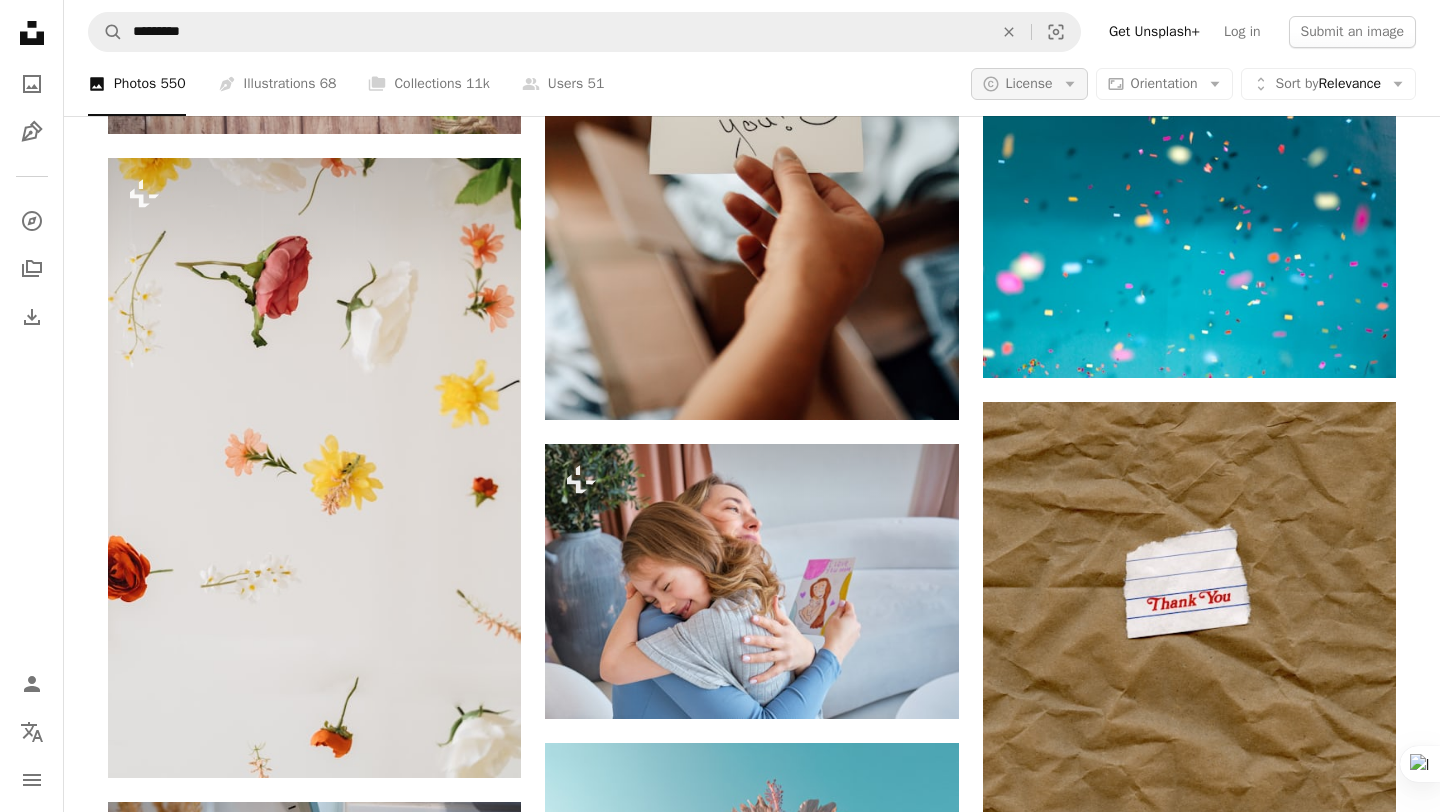 click on "Arrow down" 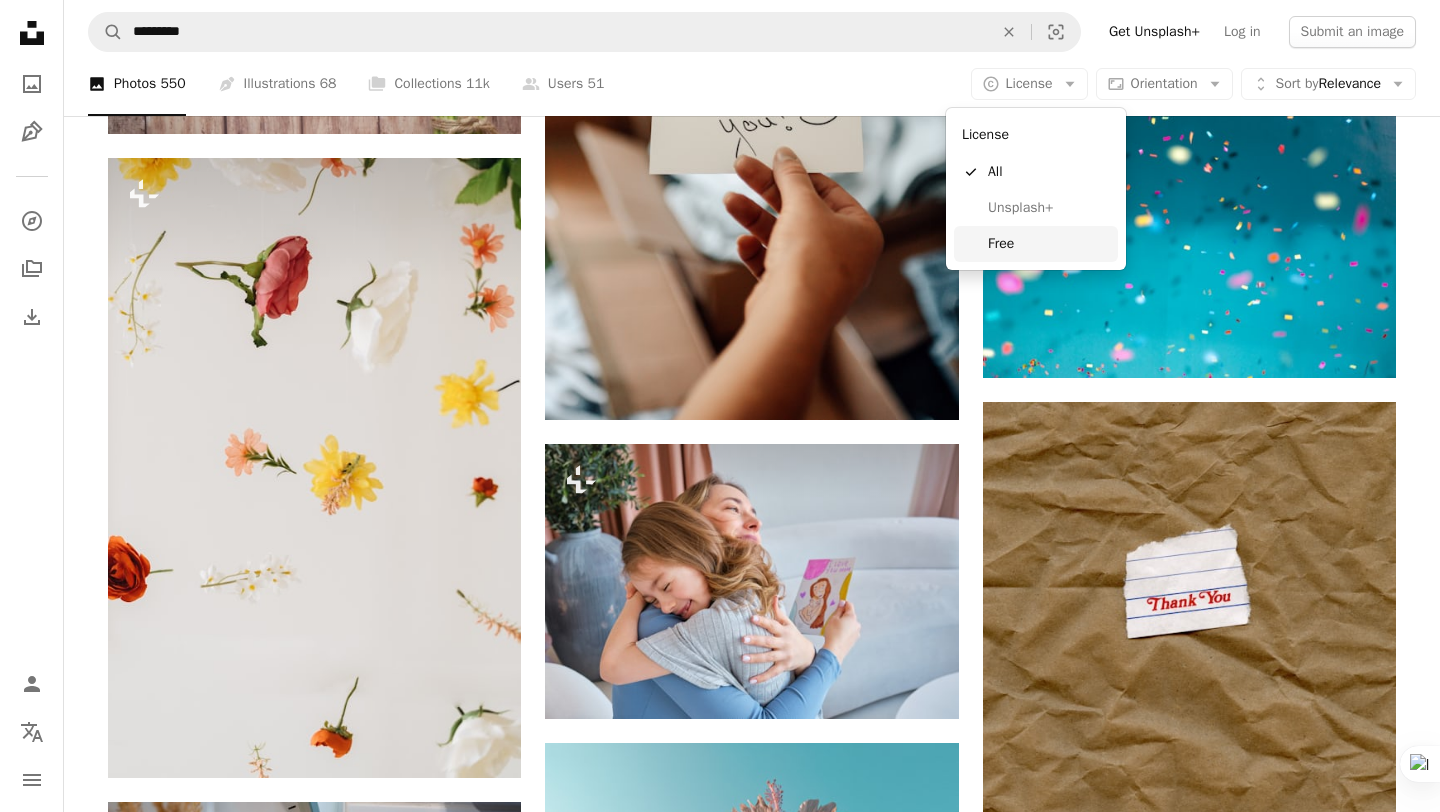 click on "Free" at bounding box center [1049, 244] 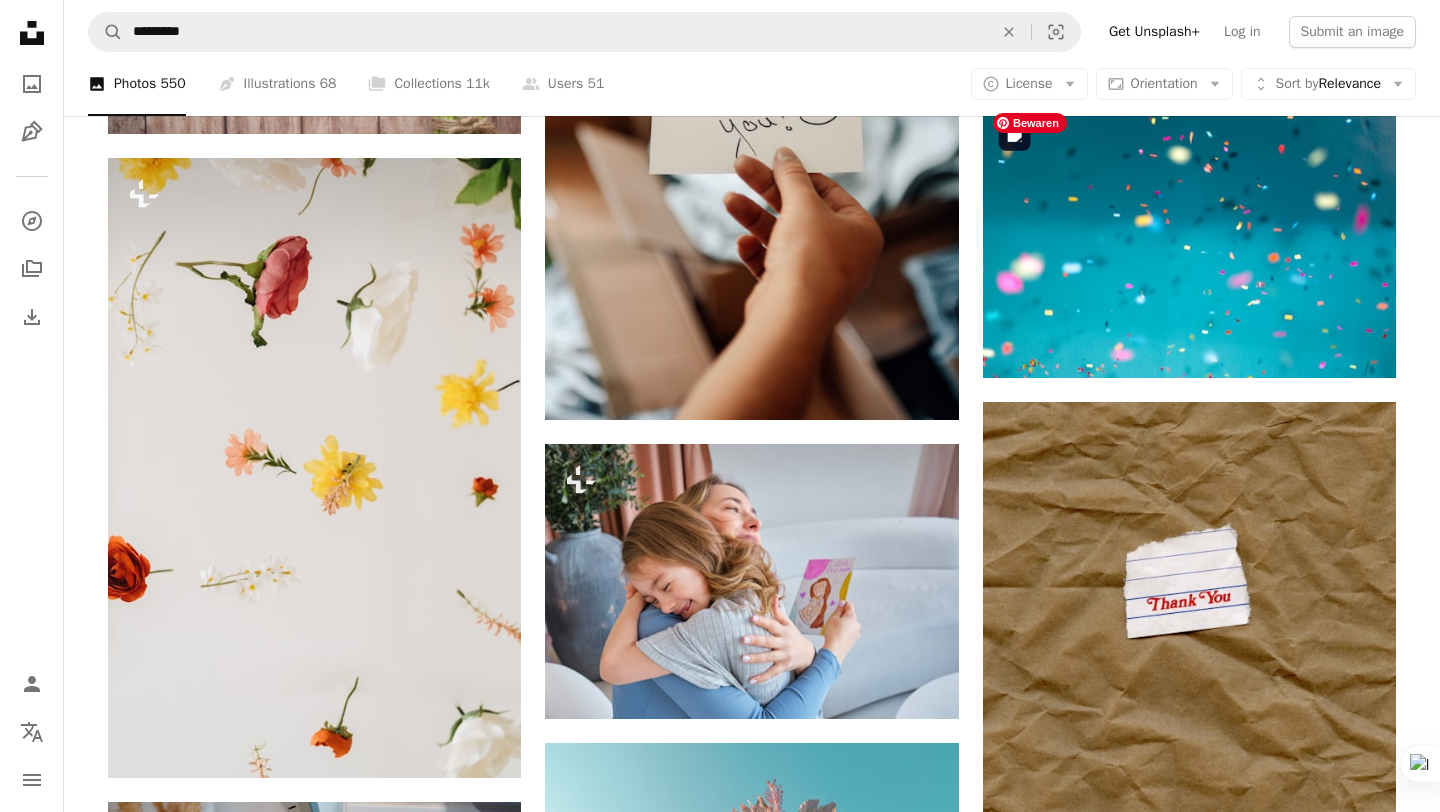 scroll, scrollTop: 0, scrollLeft: 0, axis: both 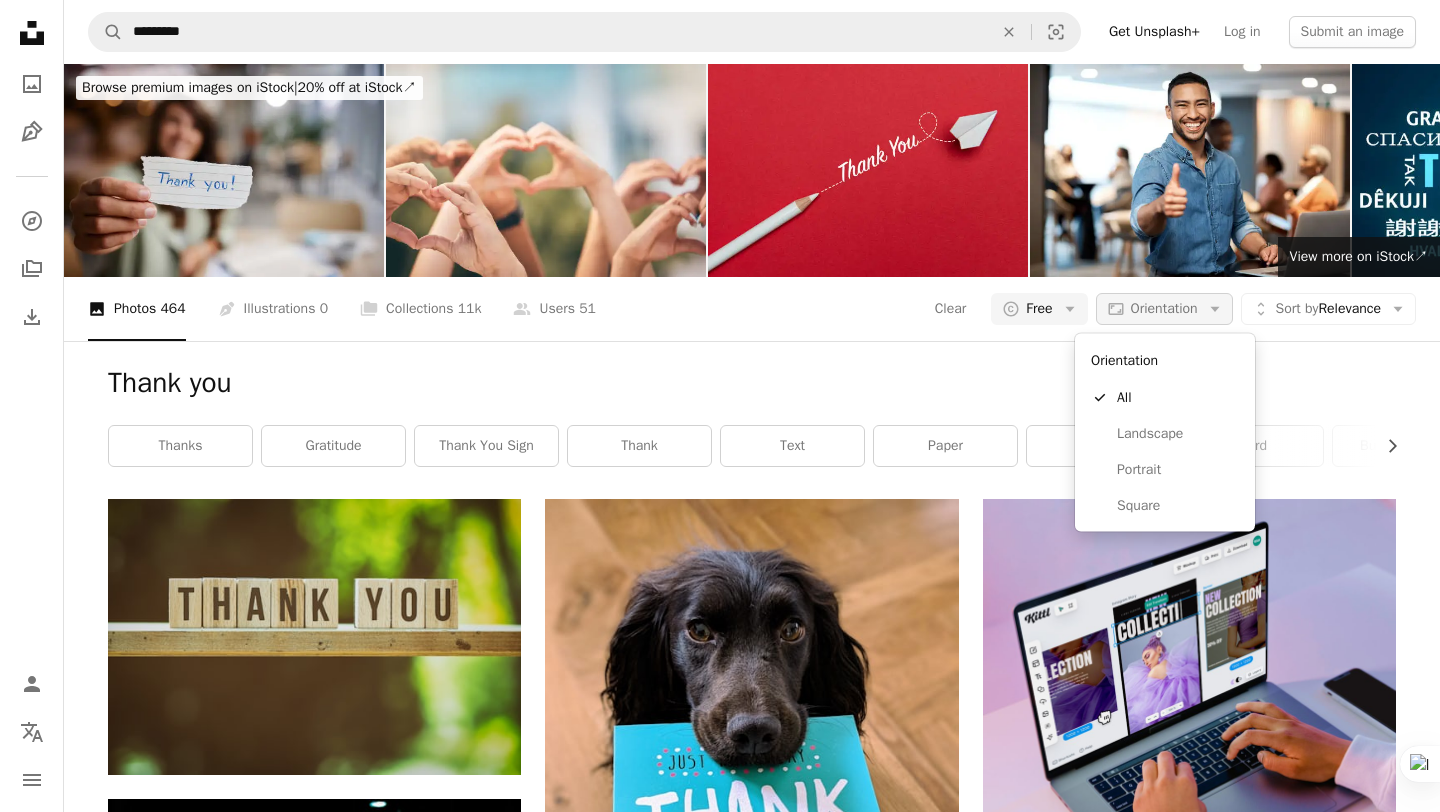 click on "Orientation" at bounding box center (1164, 308) 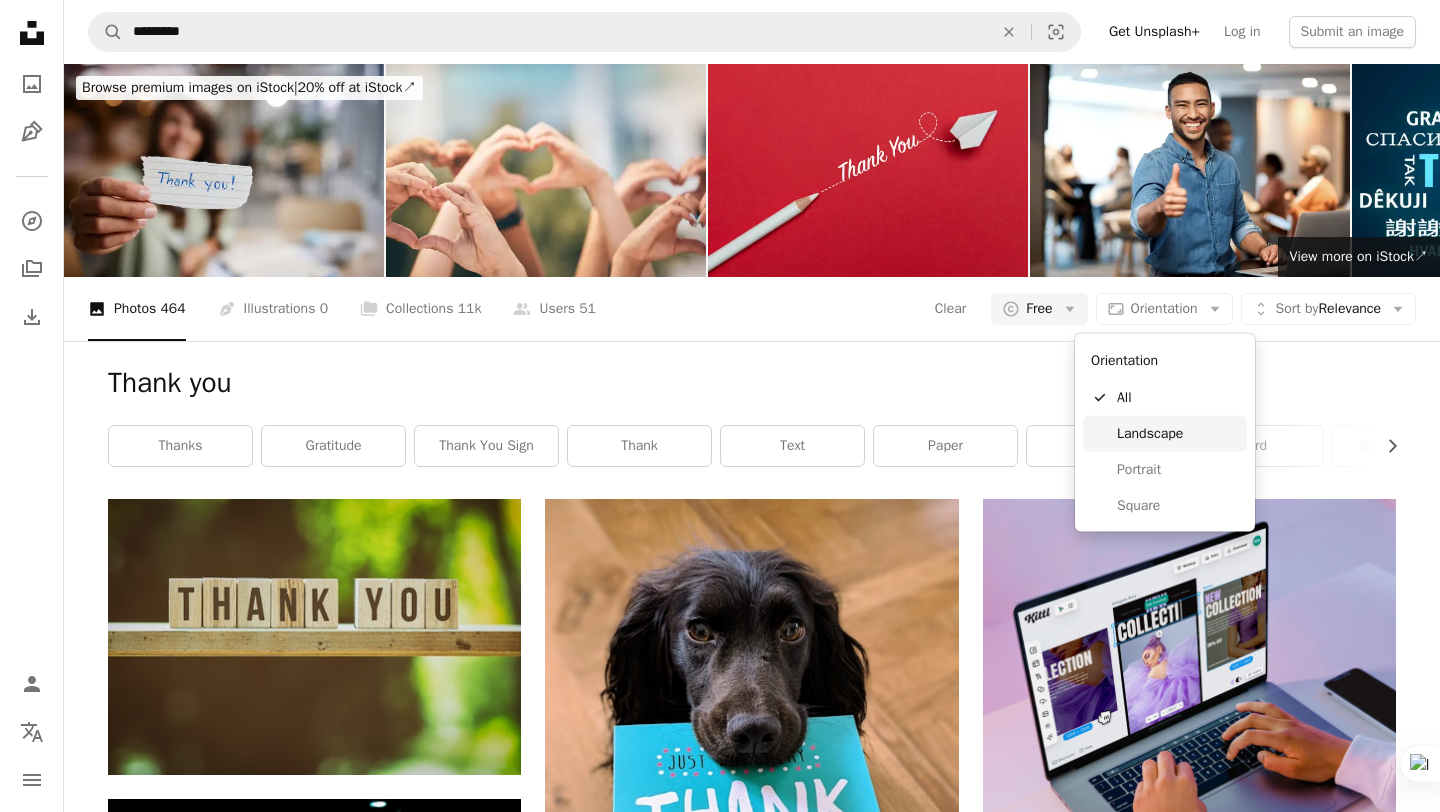 click on "Landscape" at bounding box center (1178, 433) 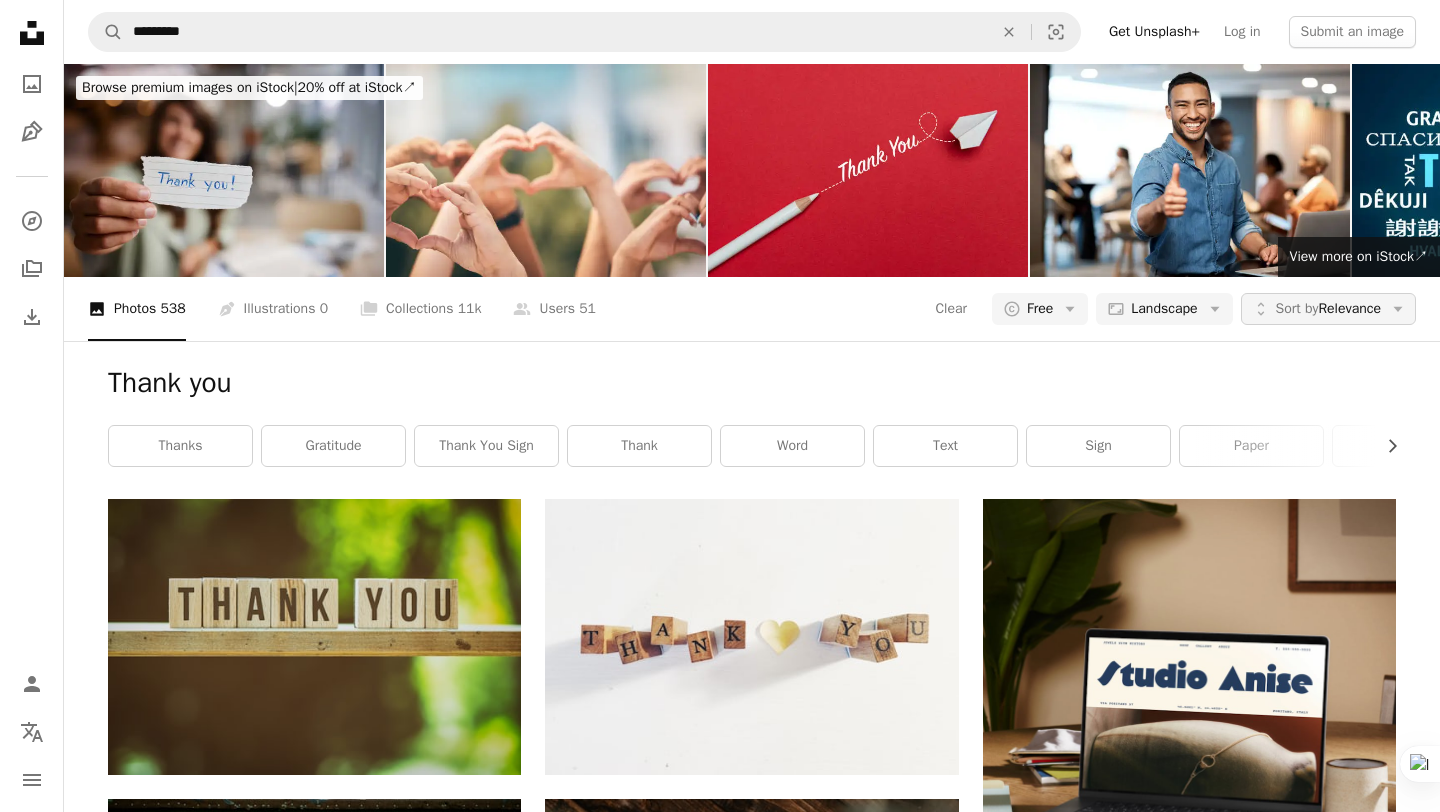 click on "Sort by  Relevance" at bounding box center (1328, 309) 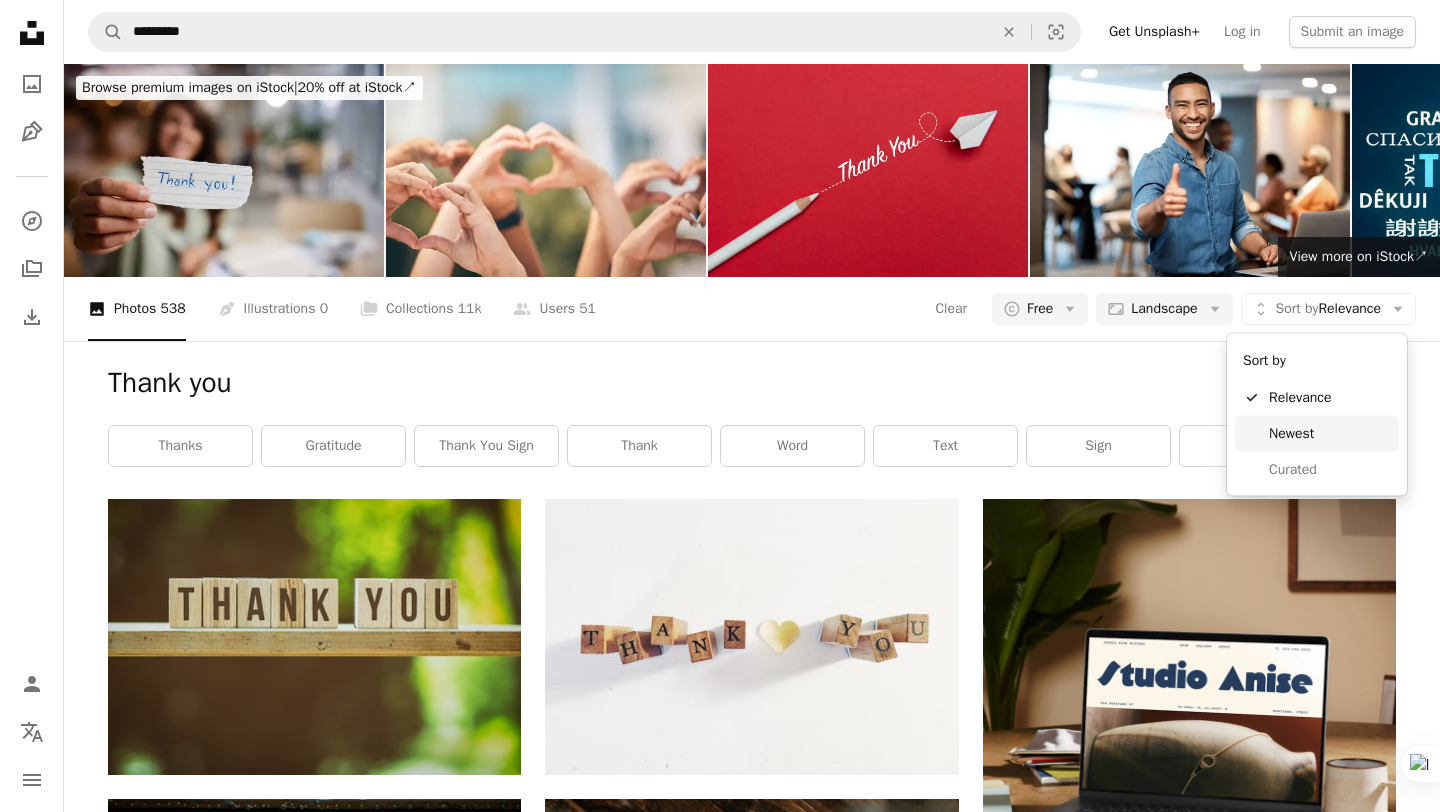 click on "Newest" at bounding box center (1330, 433) 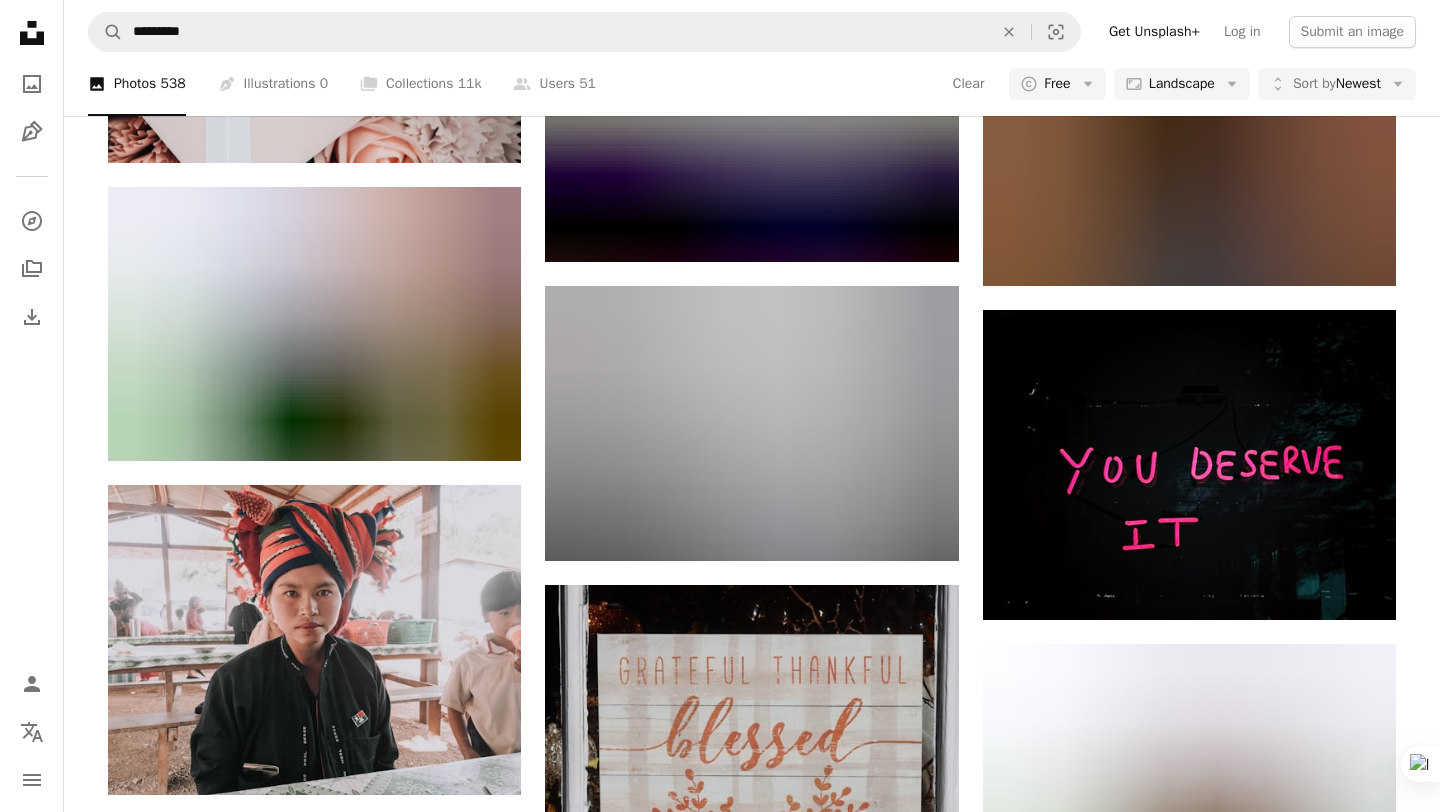 scroll, scrollTop: 10389, scrollLeft: 0, axis: vertical 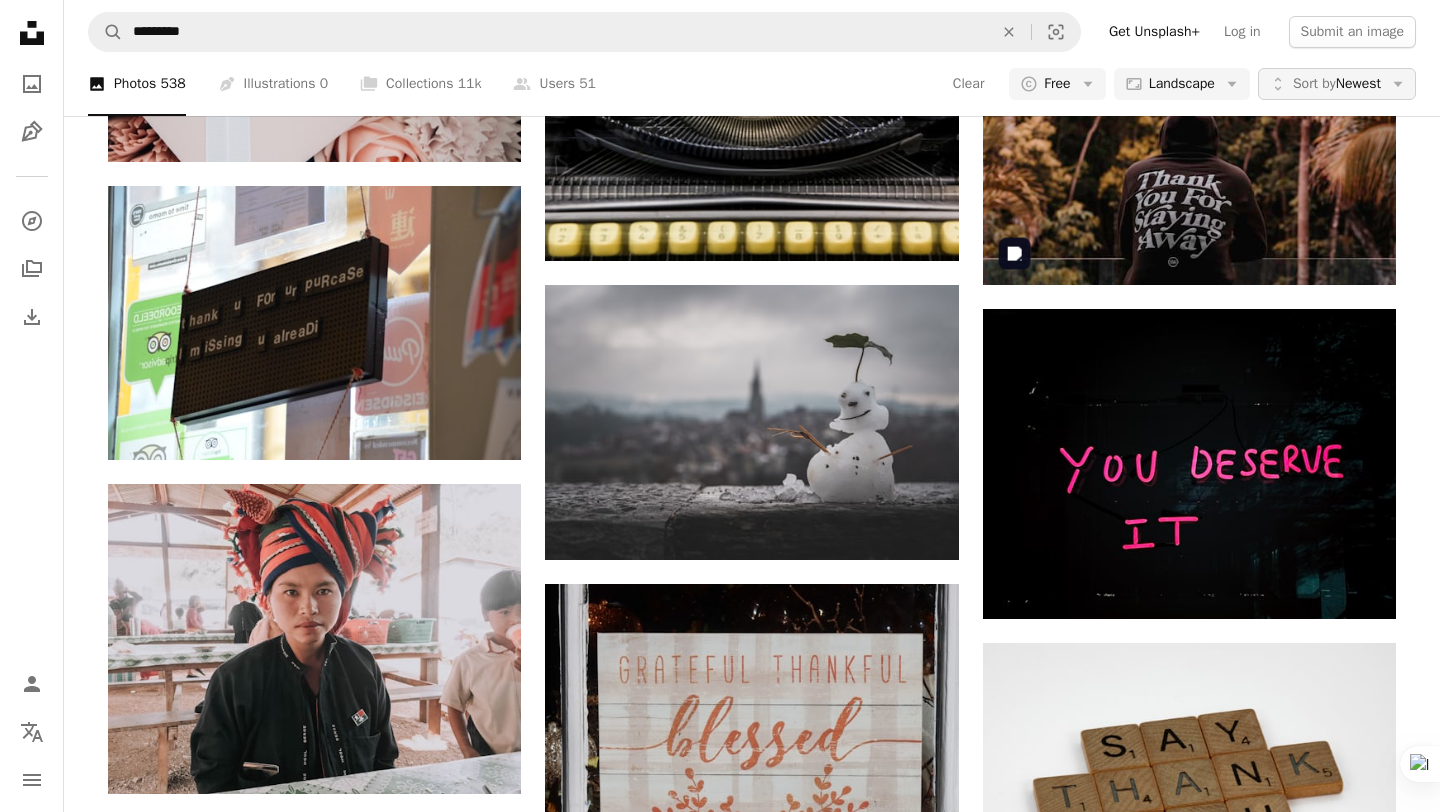 click on "Sort by  Newest" at bounding box center (1337, 84) 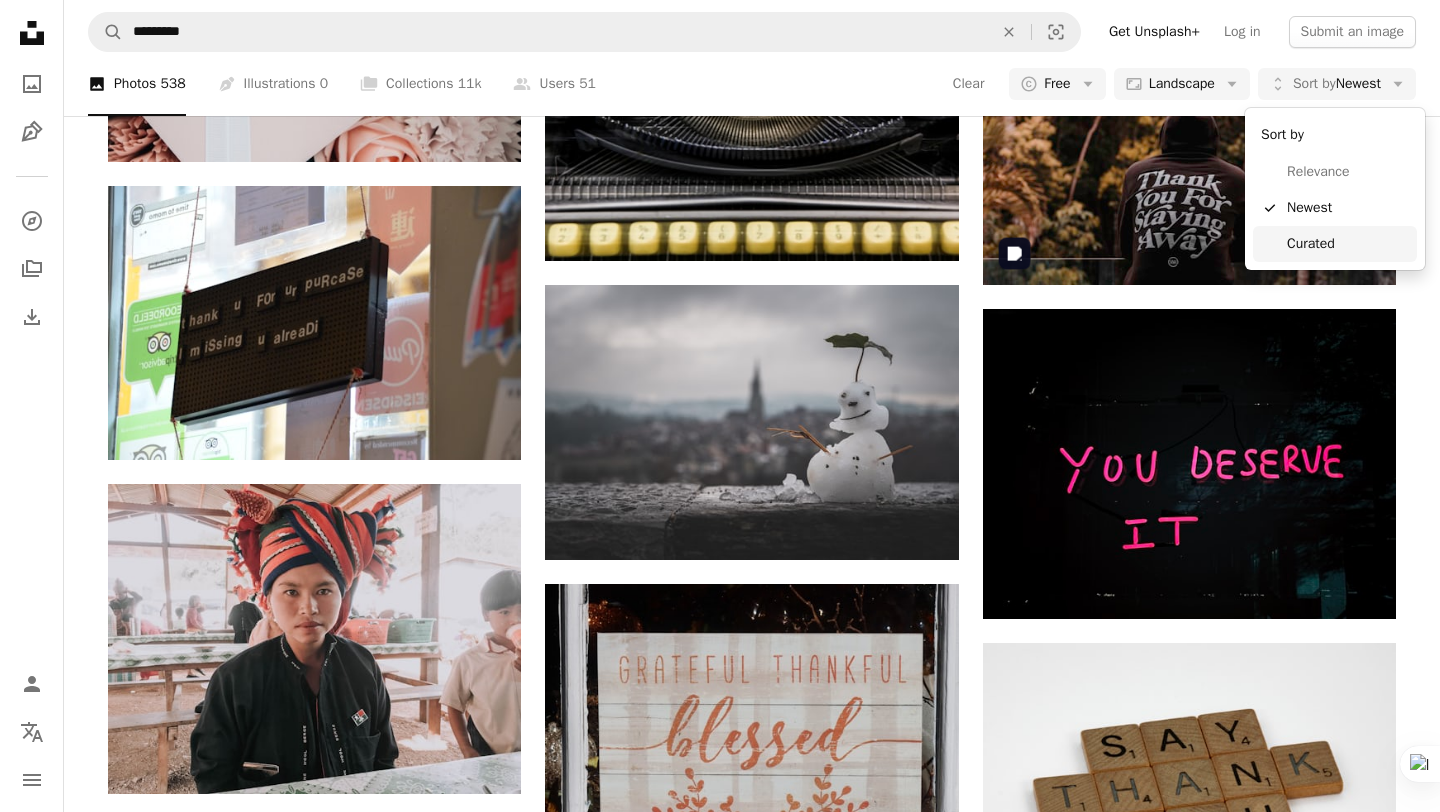 click on "Curated" at bounding box center (1348, 244) 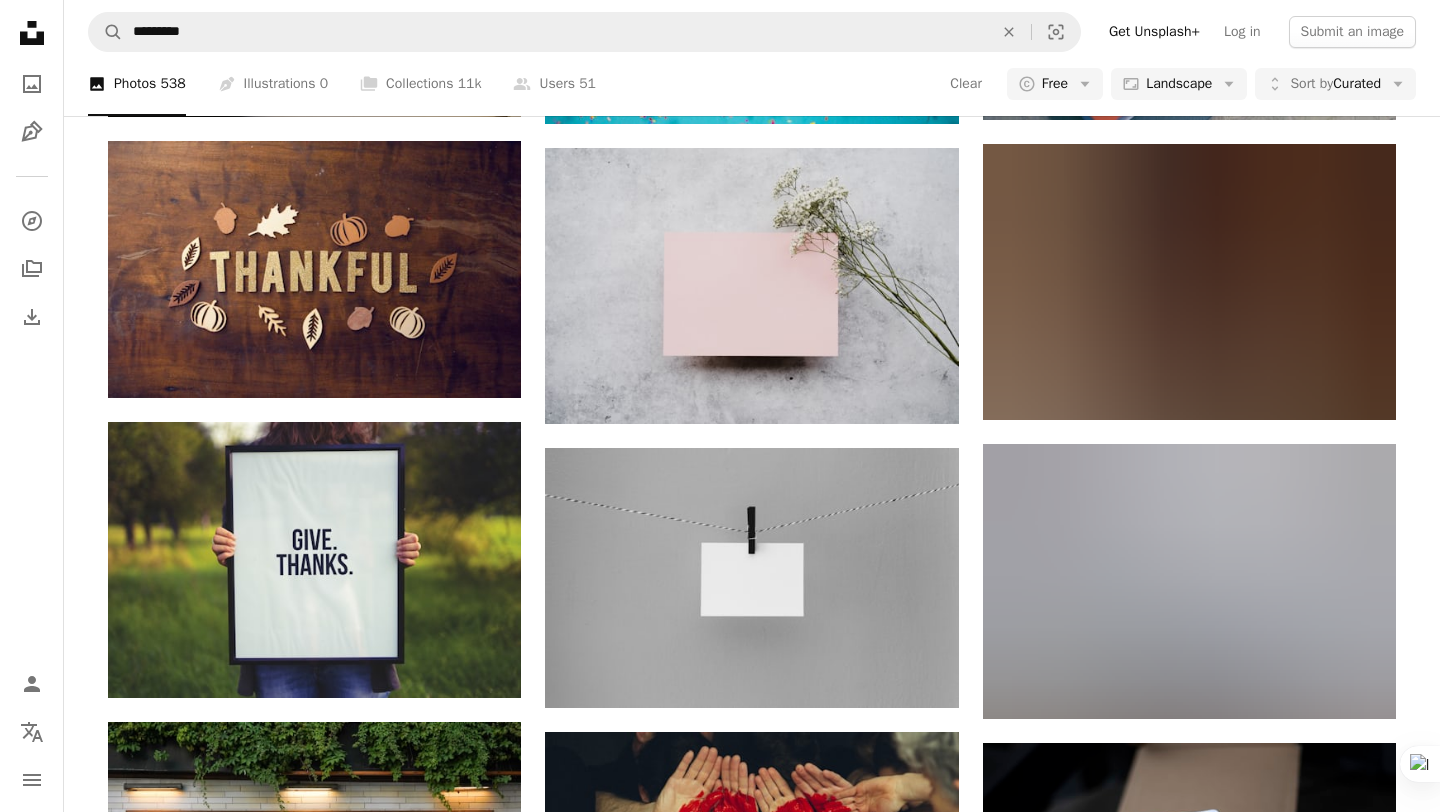 scroll, scrollTop: 1265, scrollLeft: 0, axis: vertical 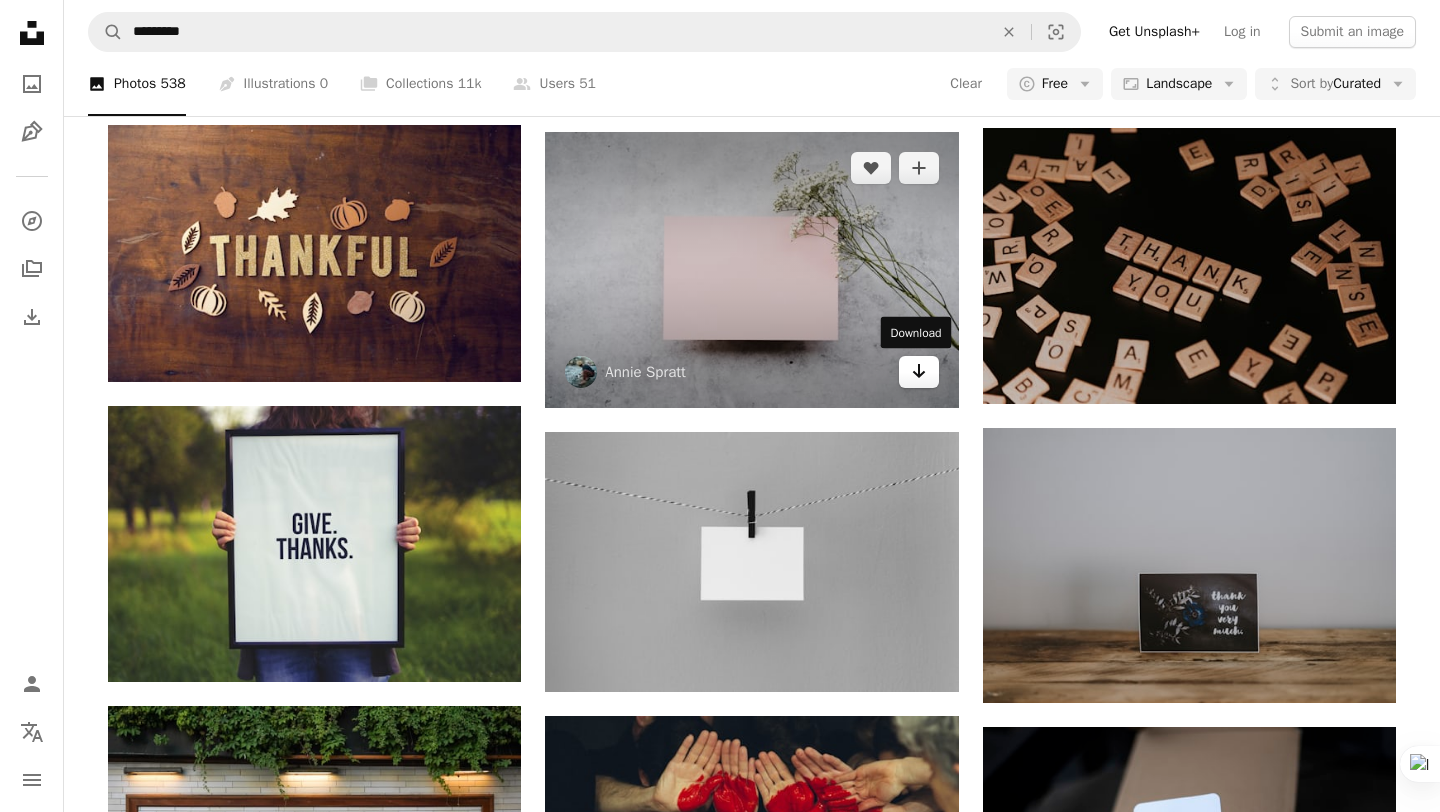 click on "Arrow pointing down" 